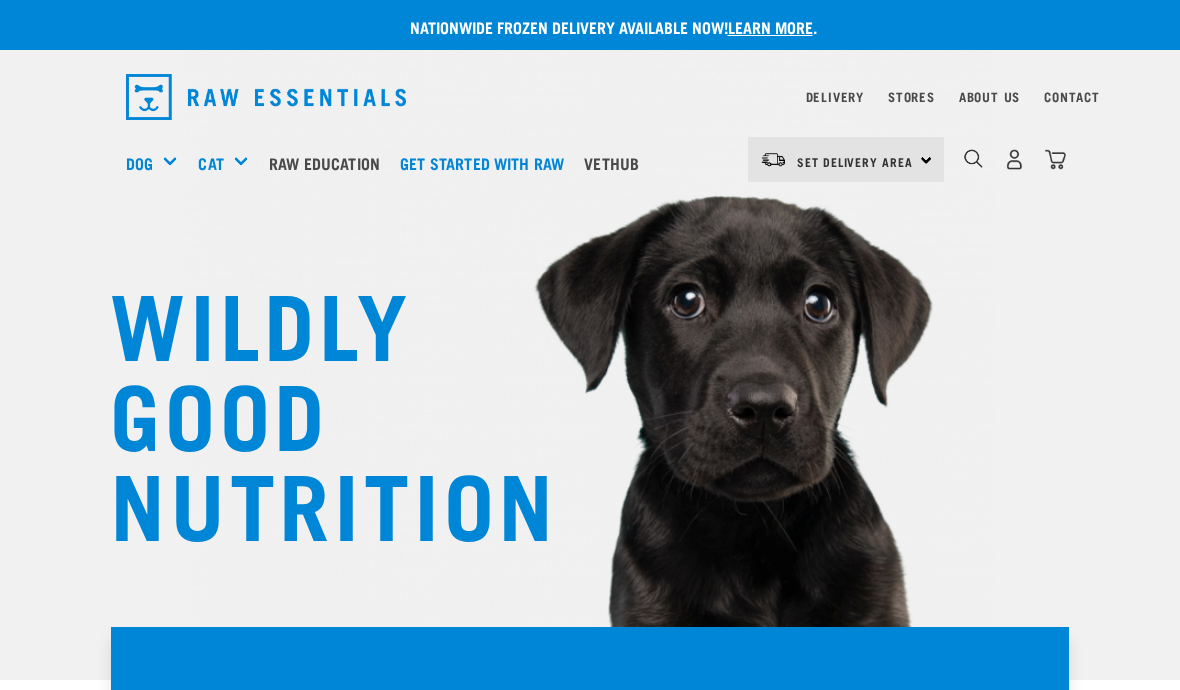 scroll, scrollTop: 0, scrollLeft: 0, axis: both 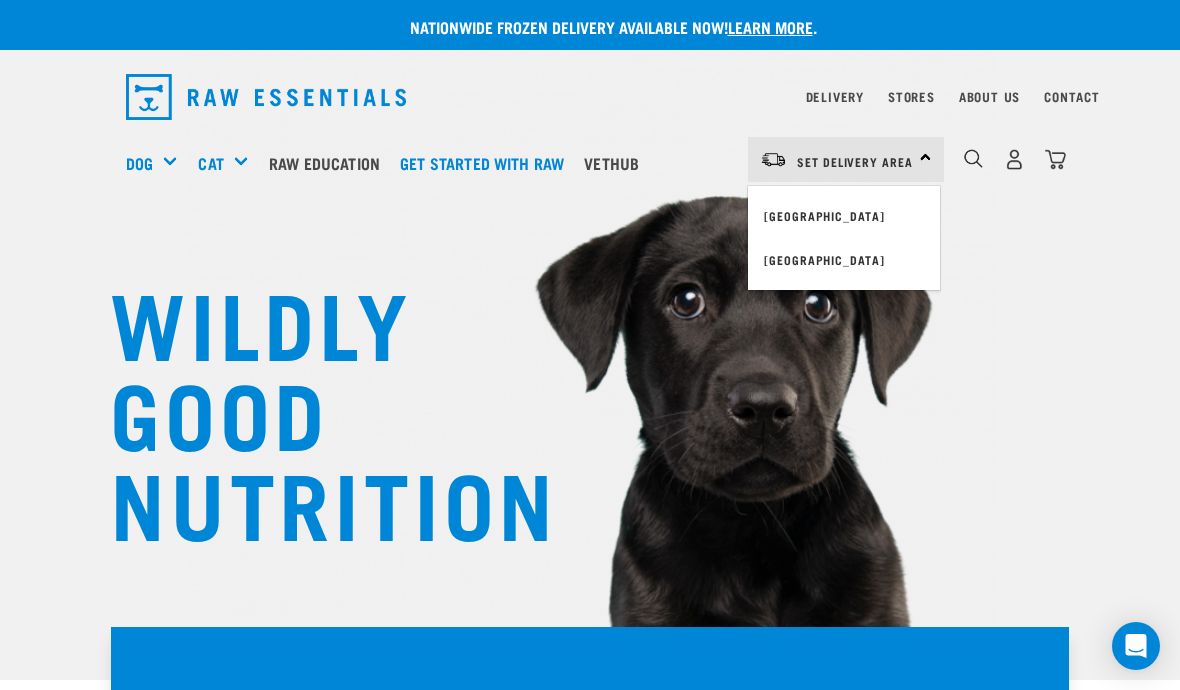 click on "[GEOGRAPHIC_DATA]" at bounding box center (844, 216) 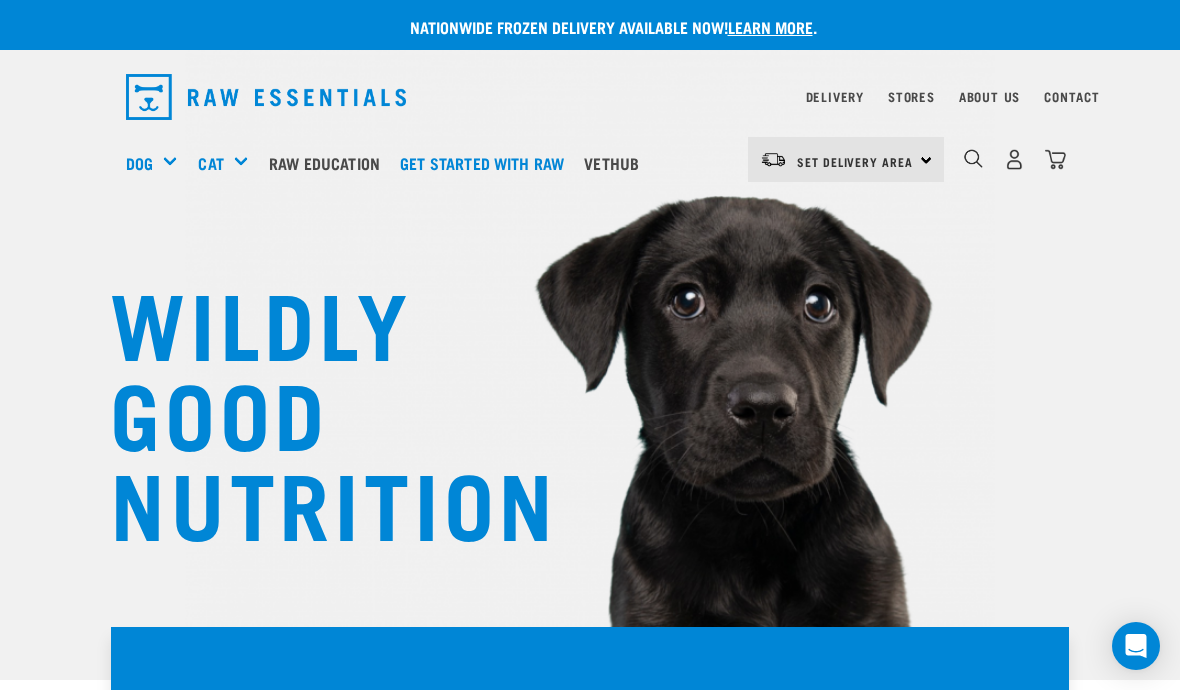 click at bounding box center [1014, 159] 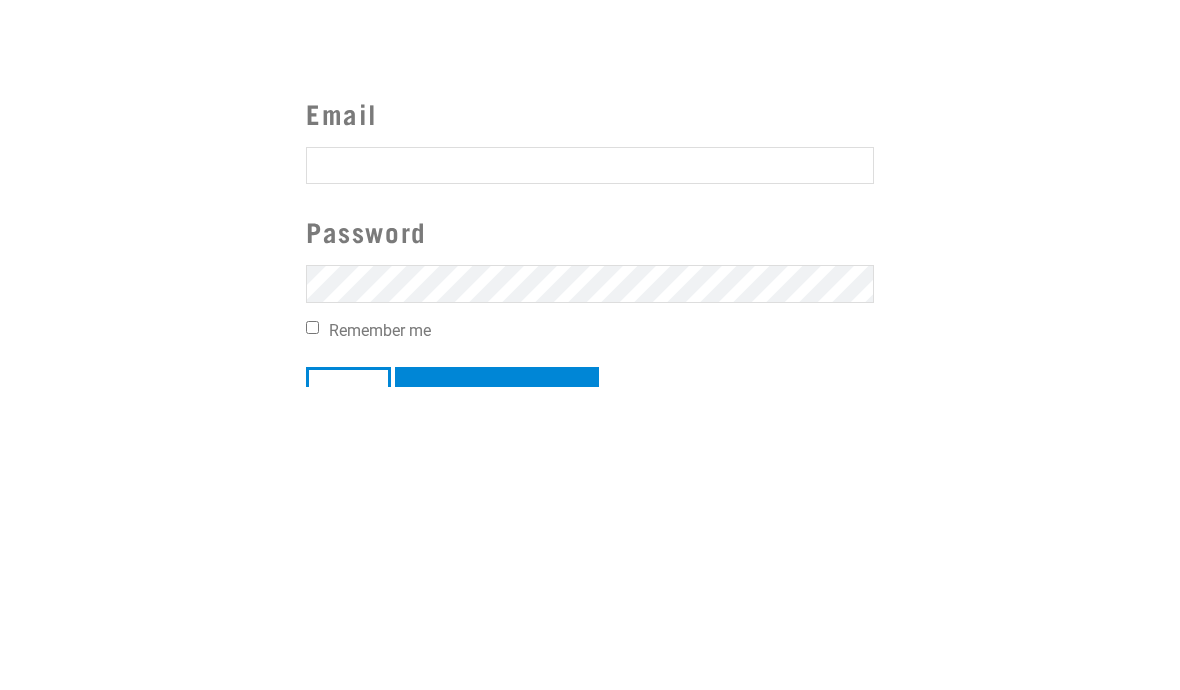 scroll, scrollTop: 0, scrollLeft: 0, axis: both 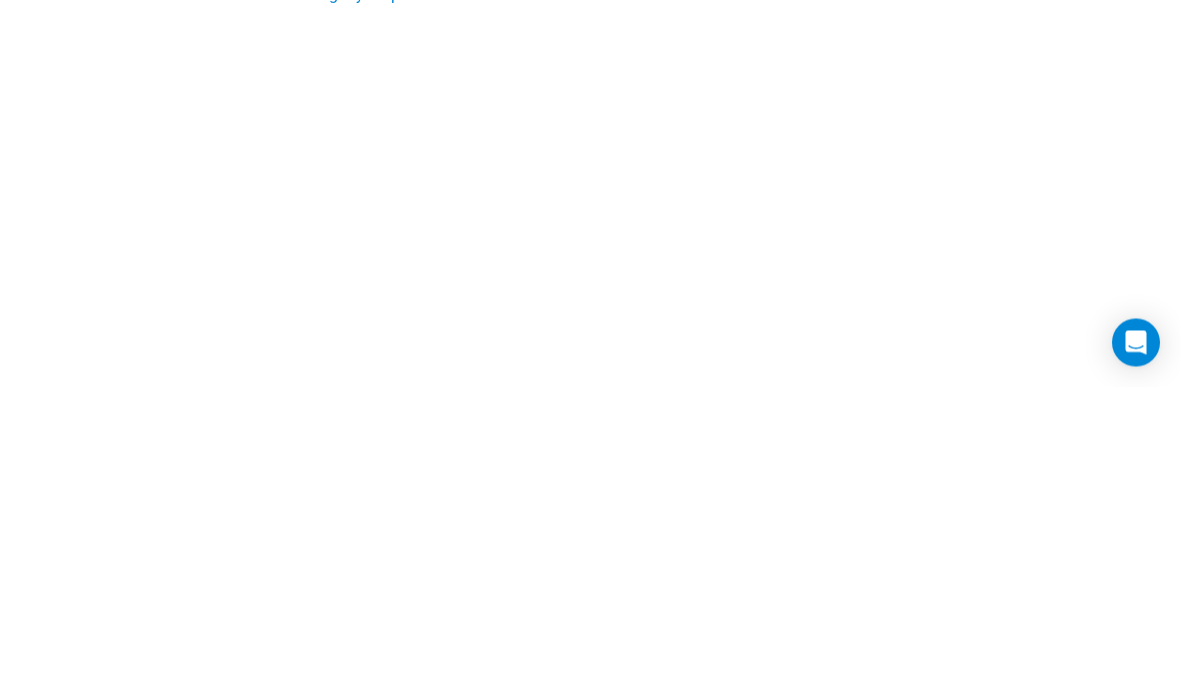 type on "katiemcdonald132@gmail.com" 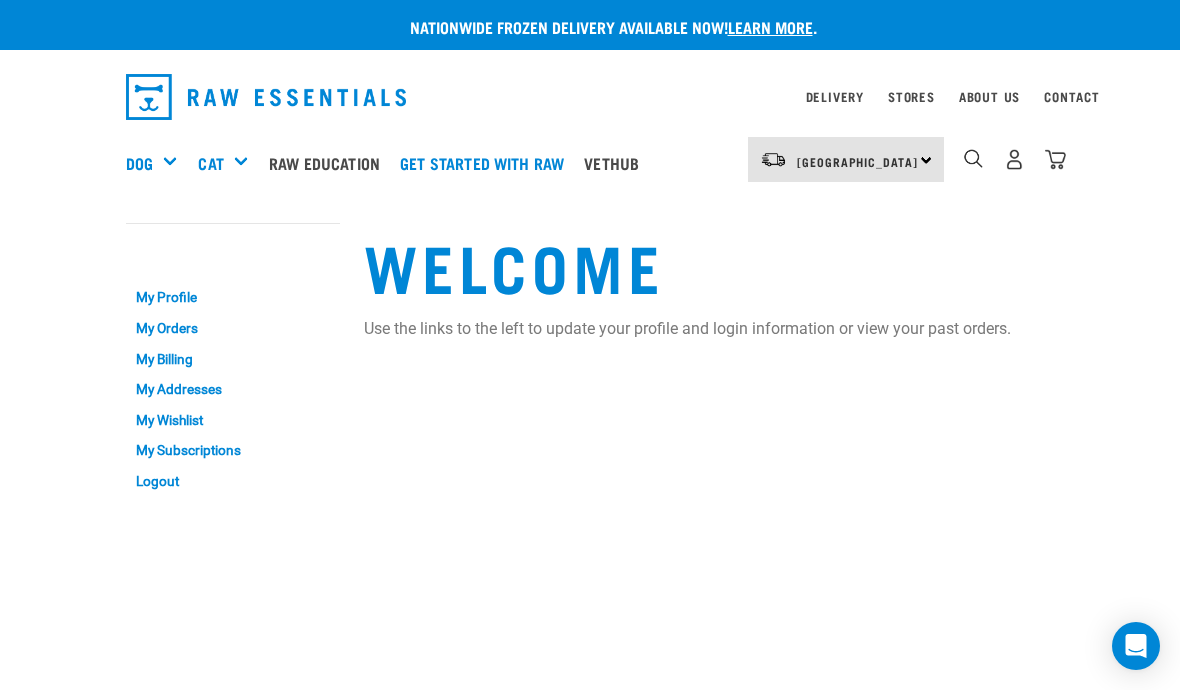 scroll, scrollTop: 0, scrollLeft: 0, axis: both 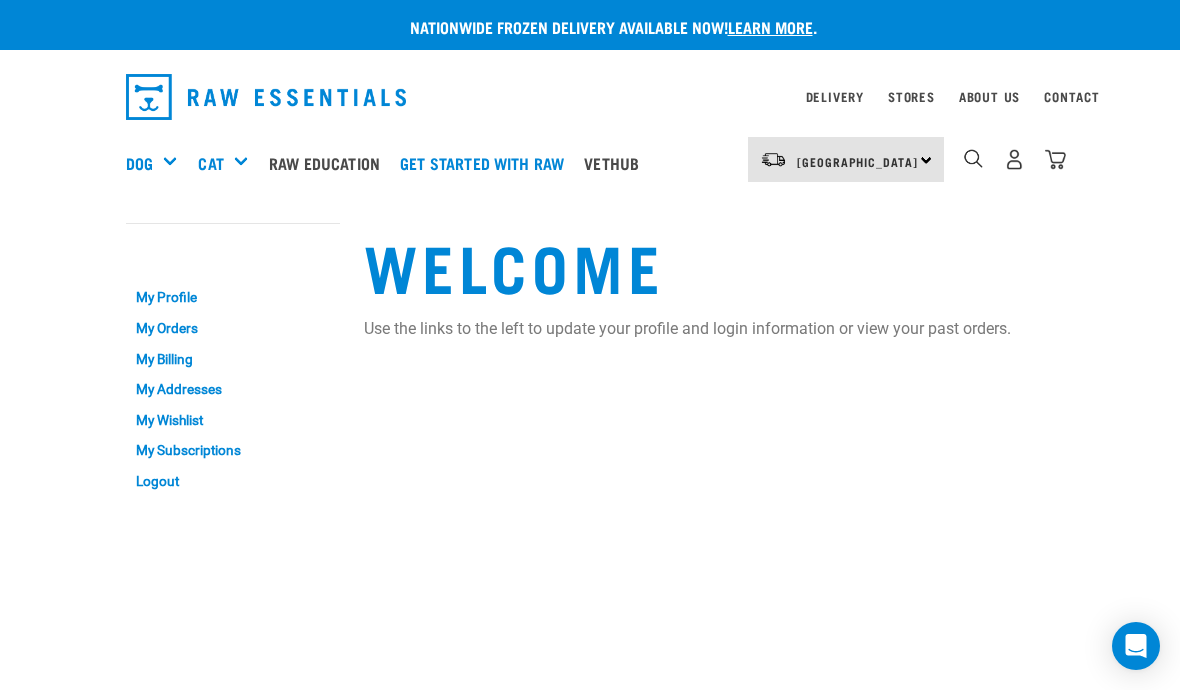click at bounding box center [1014, 159] 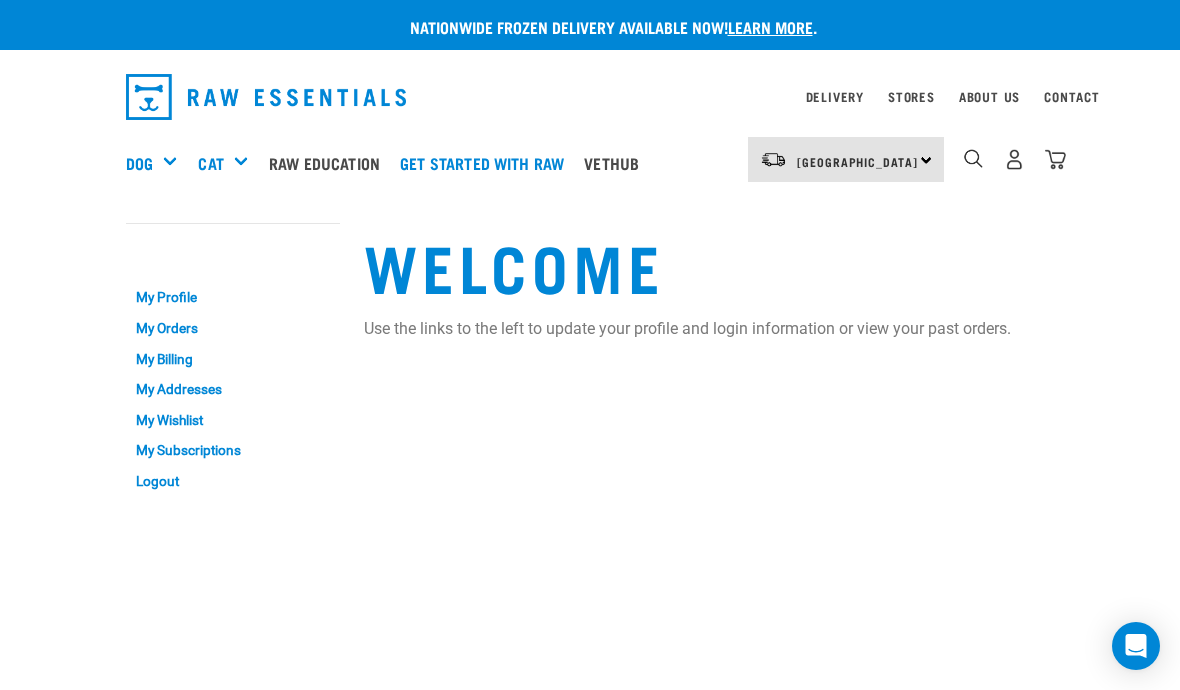 scroll, scrollTop: 0, scrollLeft: 0, axis: both 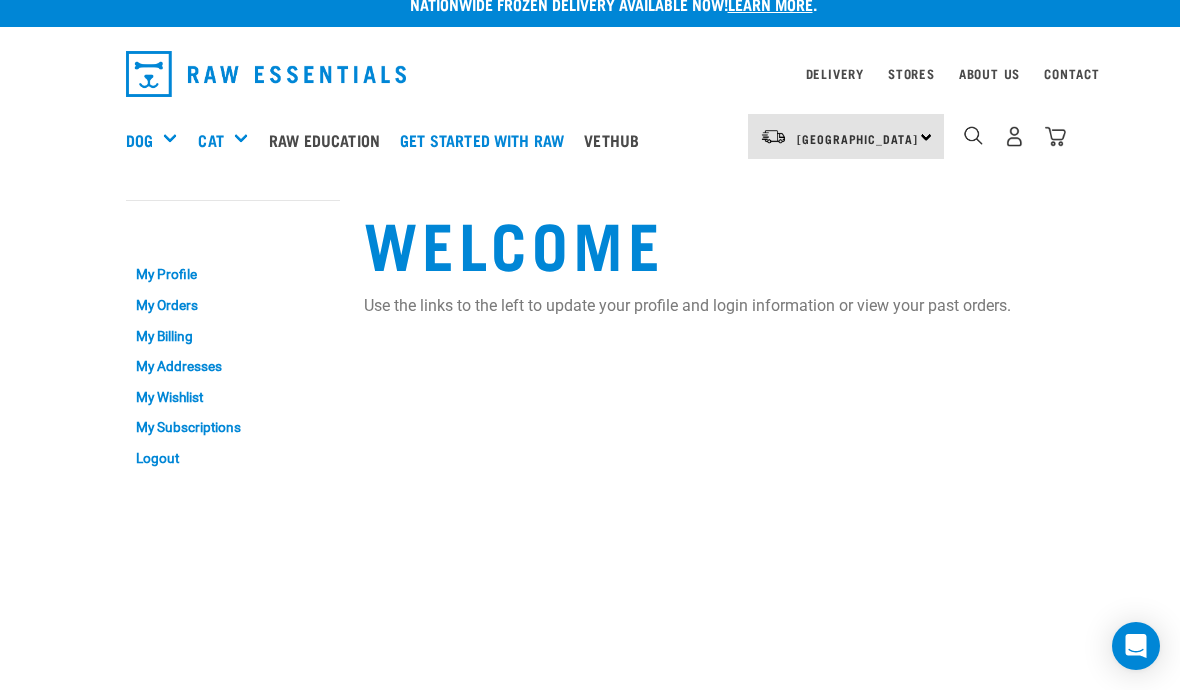 click on "My Orders" at bounding box center [233, 305] 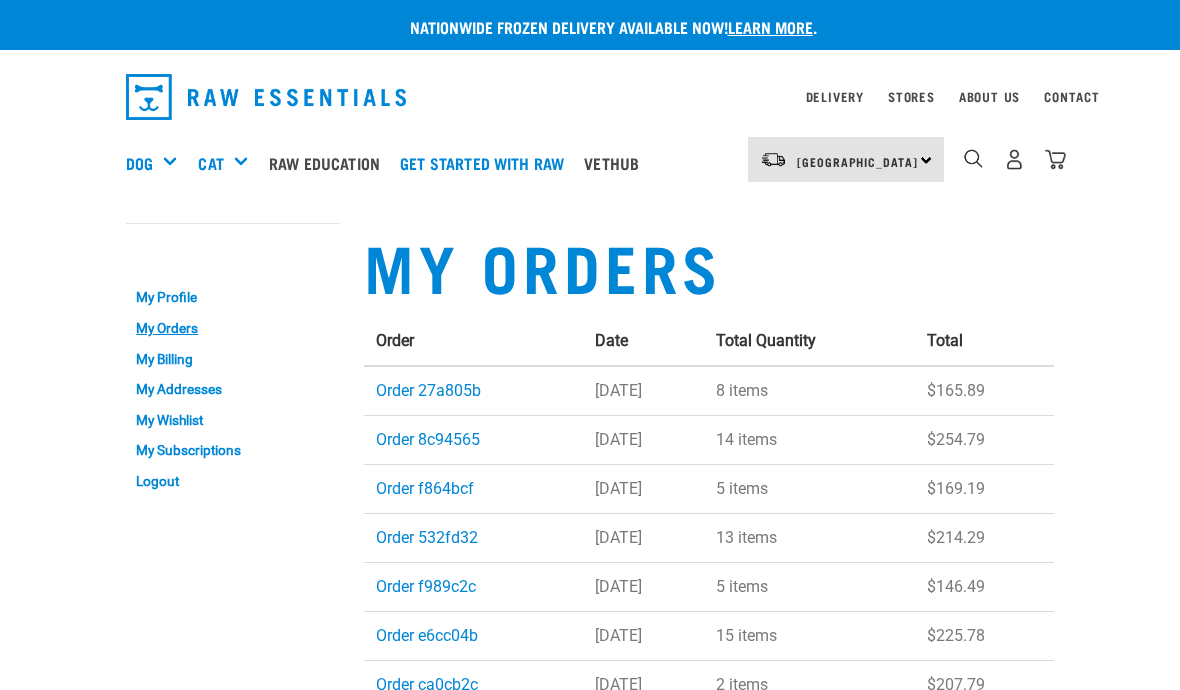 scroll, scrollTop: 0, scrollLeft: 0, axis: both 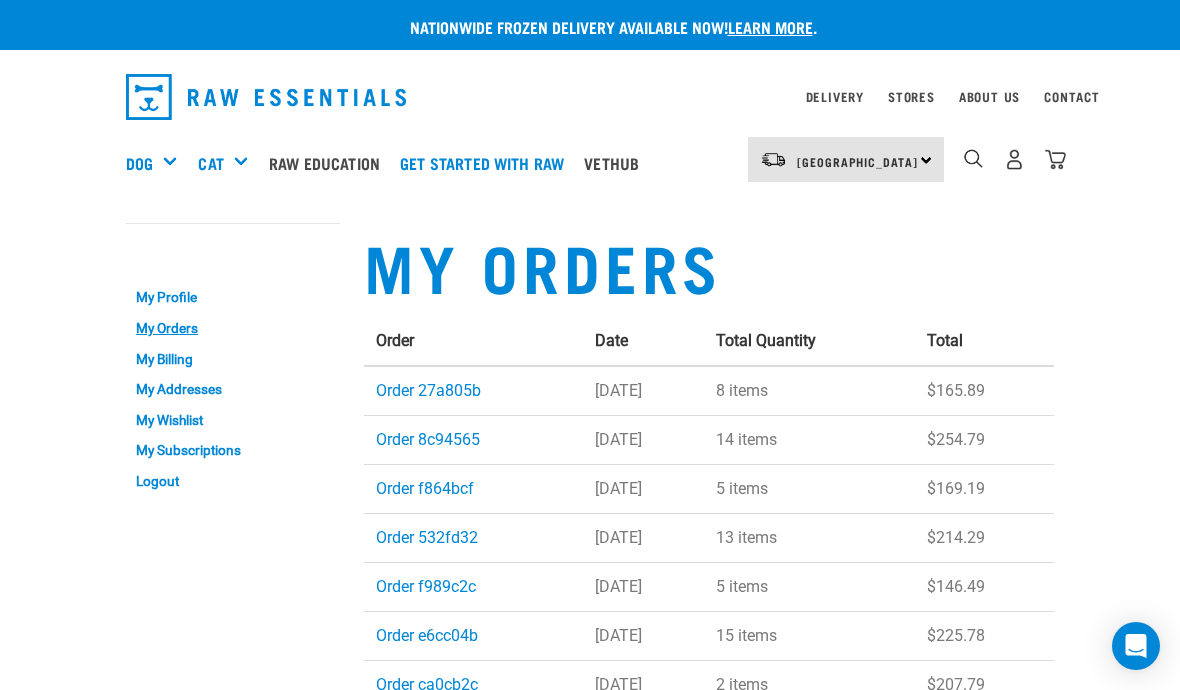 click on "Order 27a805b" at bounding box center [428, 390] 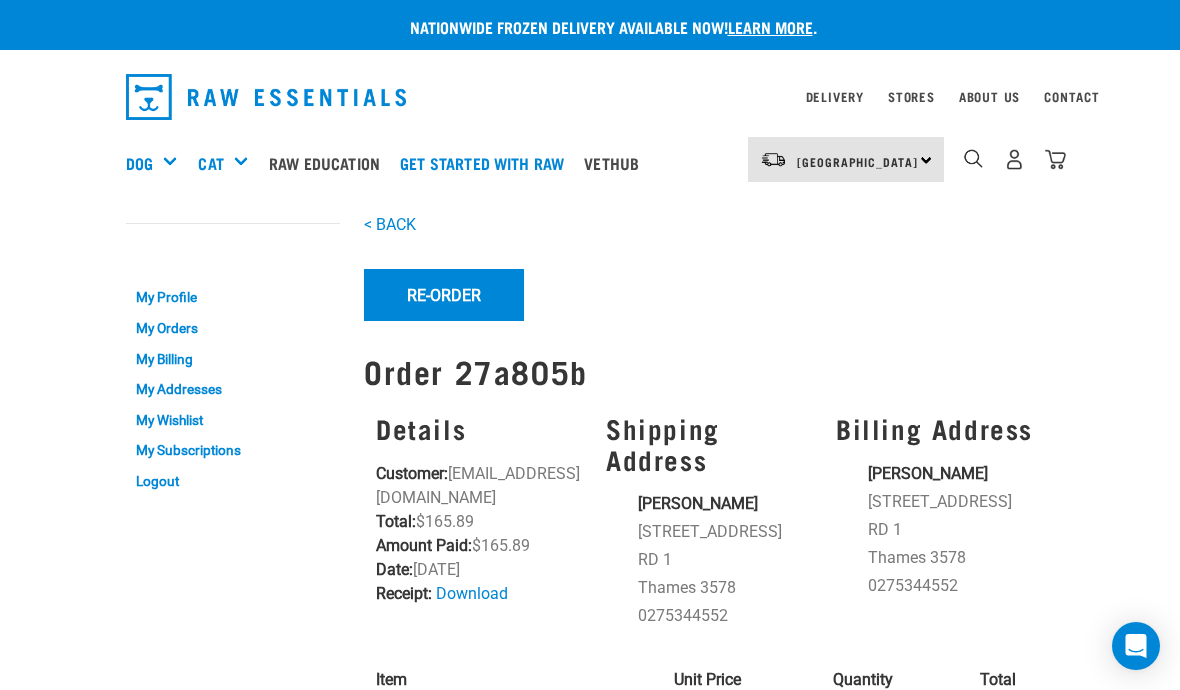 scroll, scrollTop: 0, scrollLeft: 0, axis: both 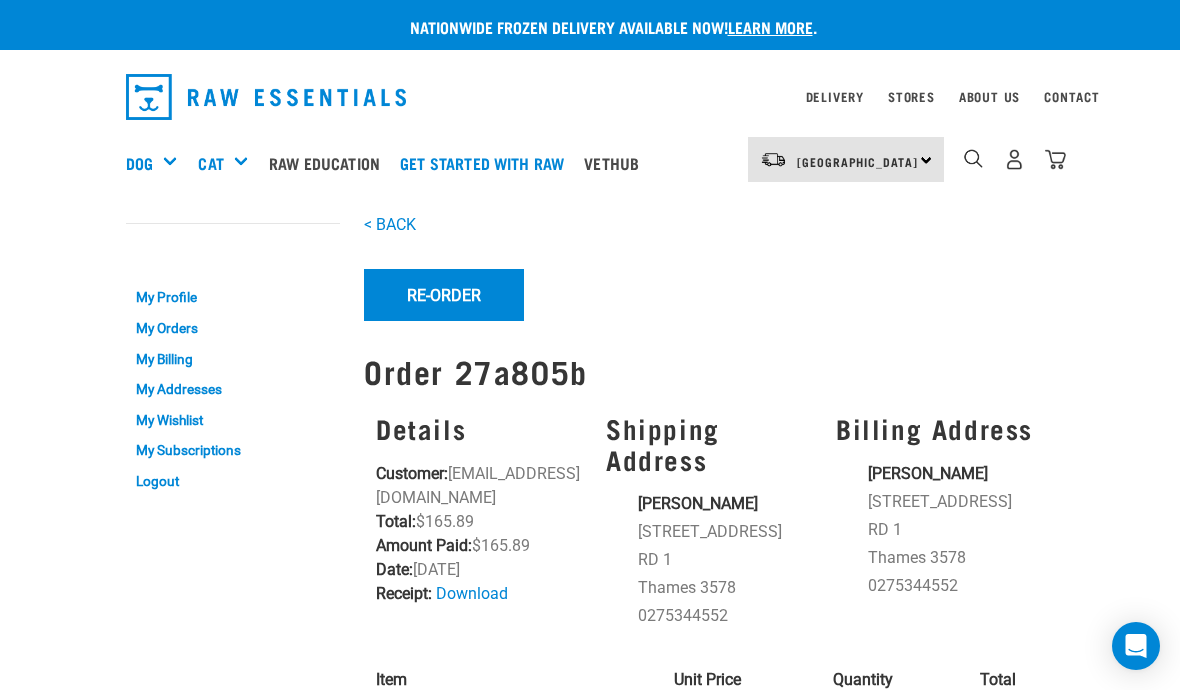 click on "My Orders" at bounding box center (233, 328) 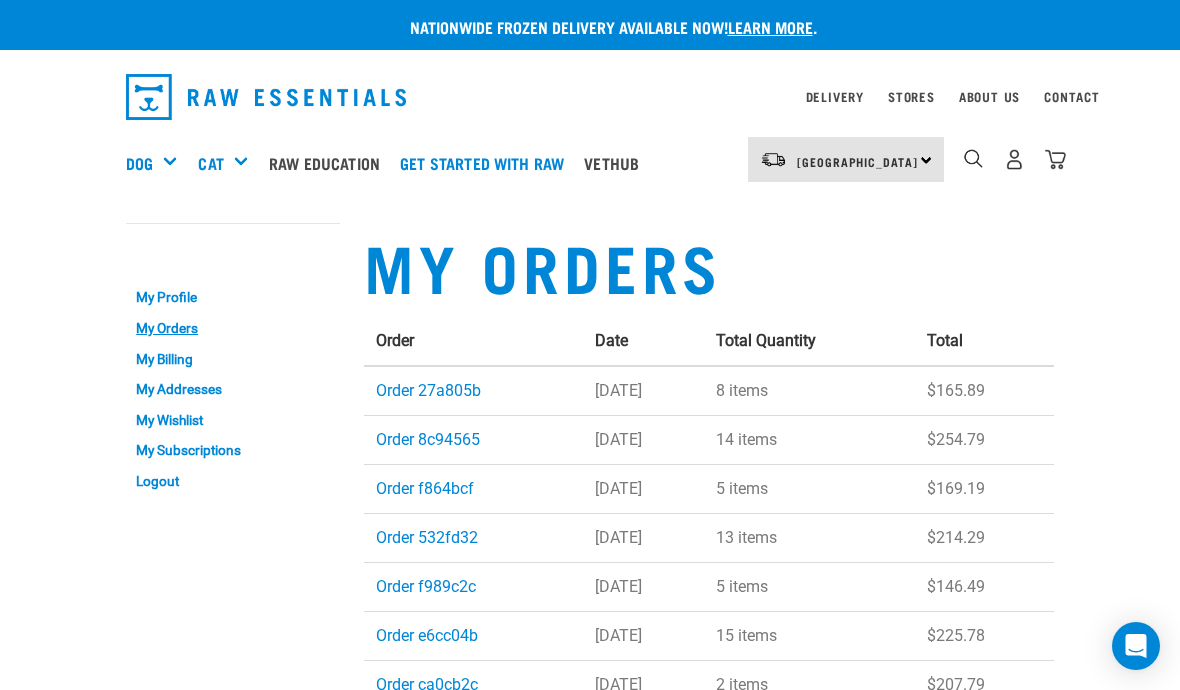 scroll, scrollTop: 0, scrollLeft: 0, axis: both 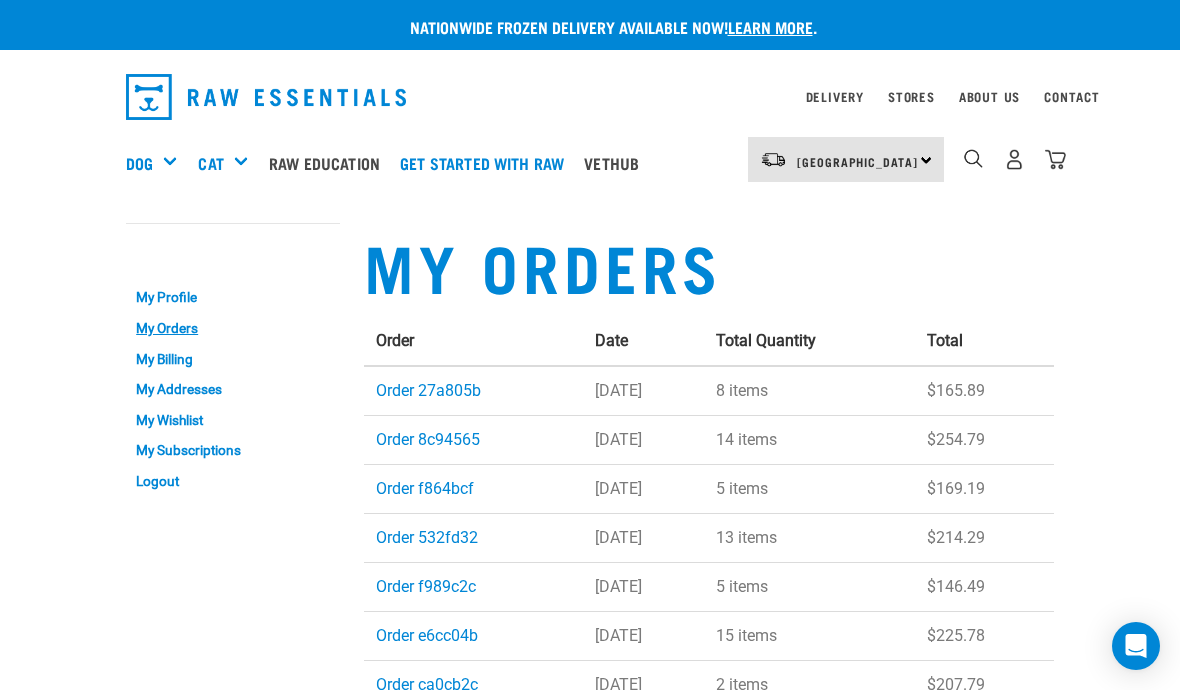 click on "Order 8c94565" at bounding box center (428, 439) 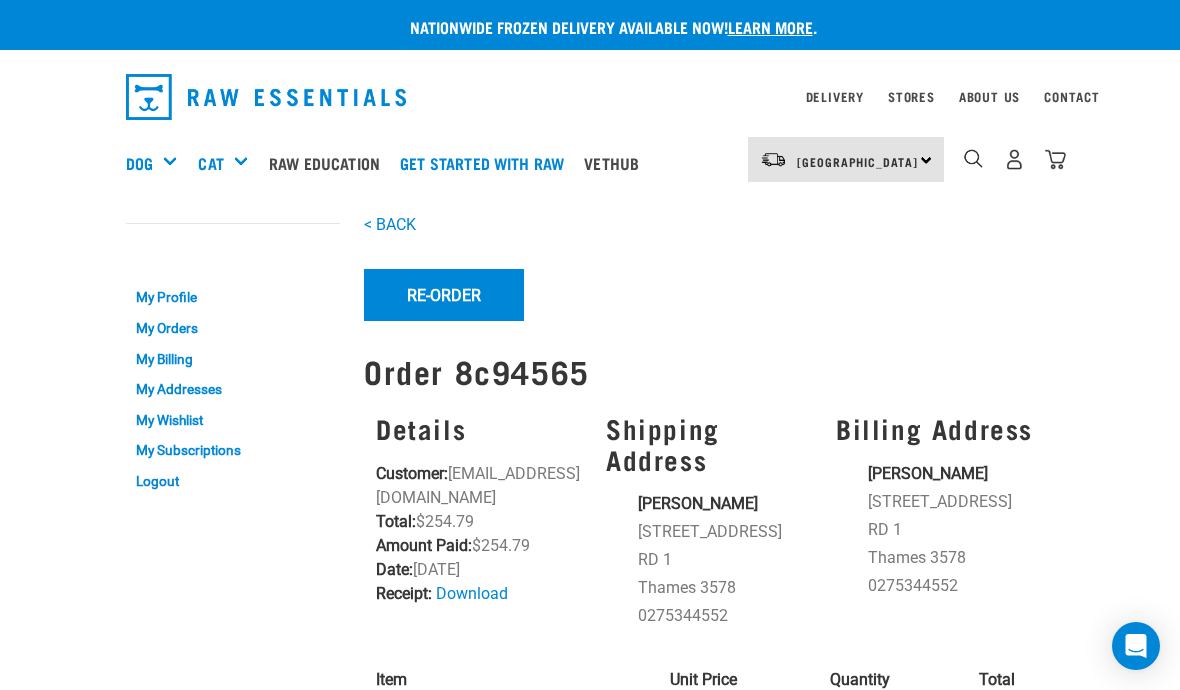scroll, scrollTop: 0, scrollLeft: 0, axis: both 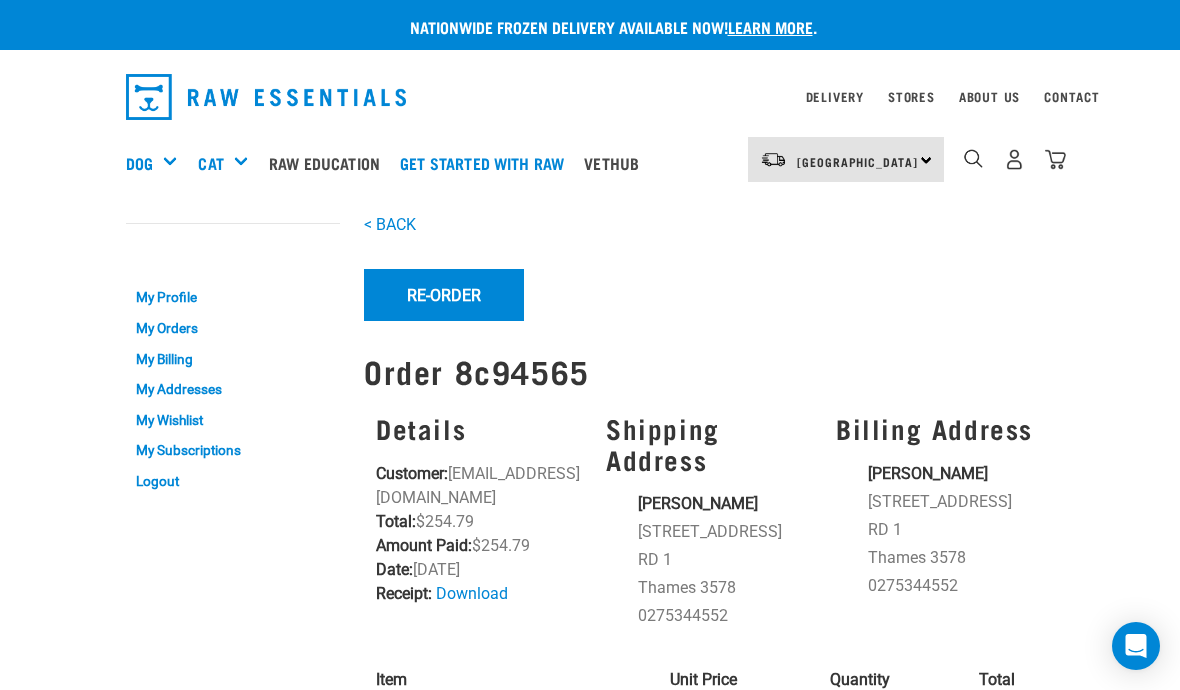 click on "Re-Order" at bounding box center (444, 295) 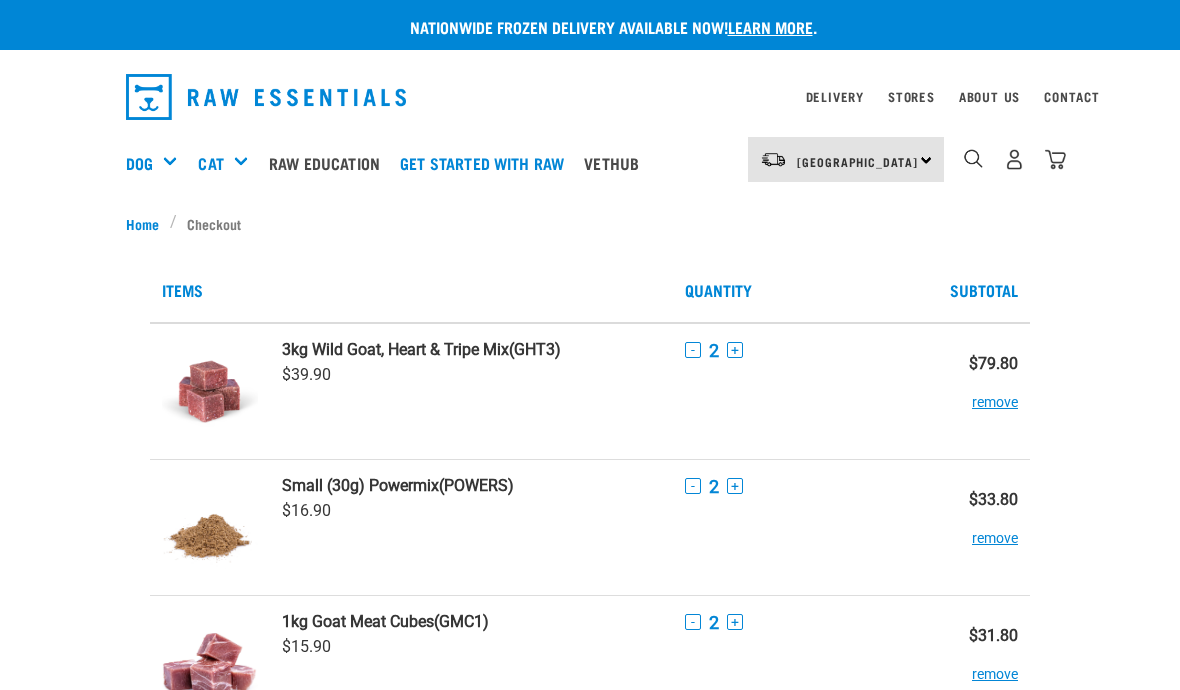 scroll, scrollTop: 0, scrollLeft: 0, axis: both 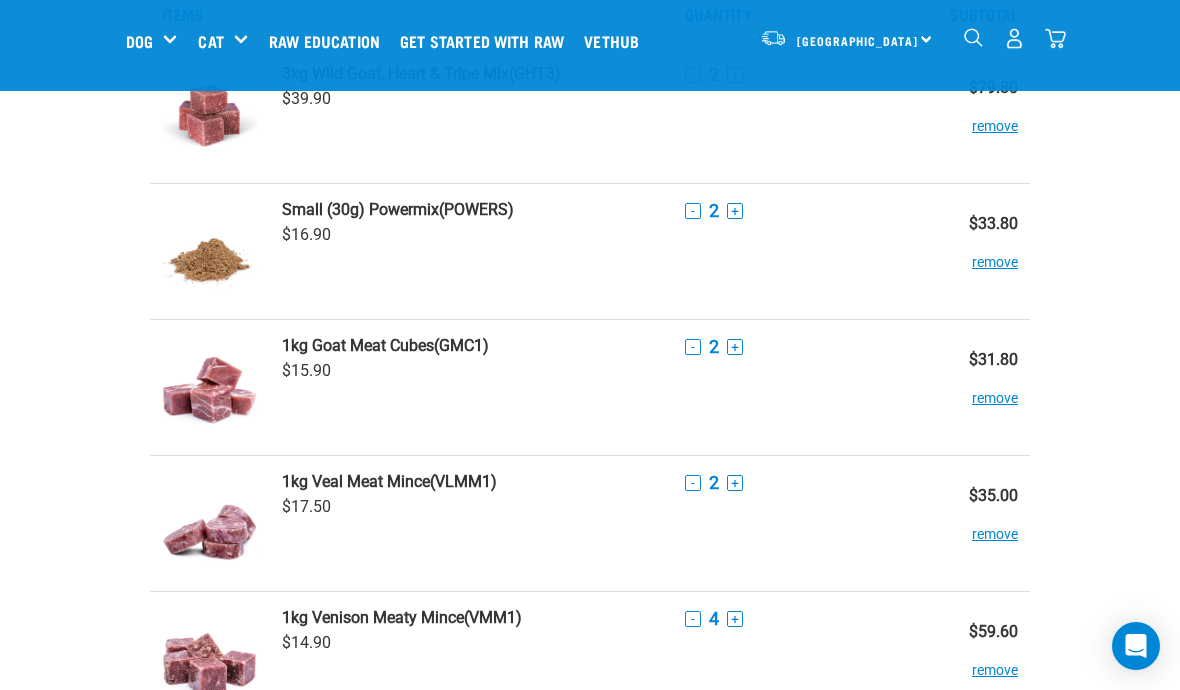 click on "-" at bounding box center (693, 211) 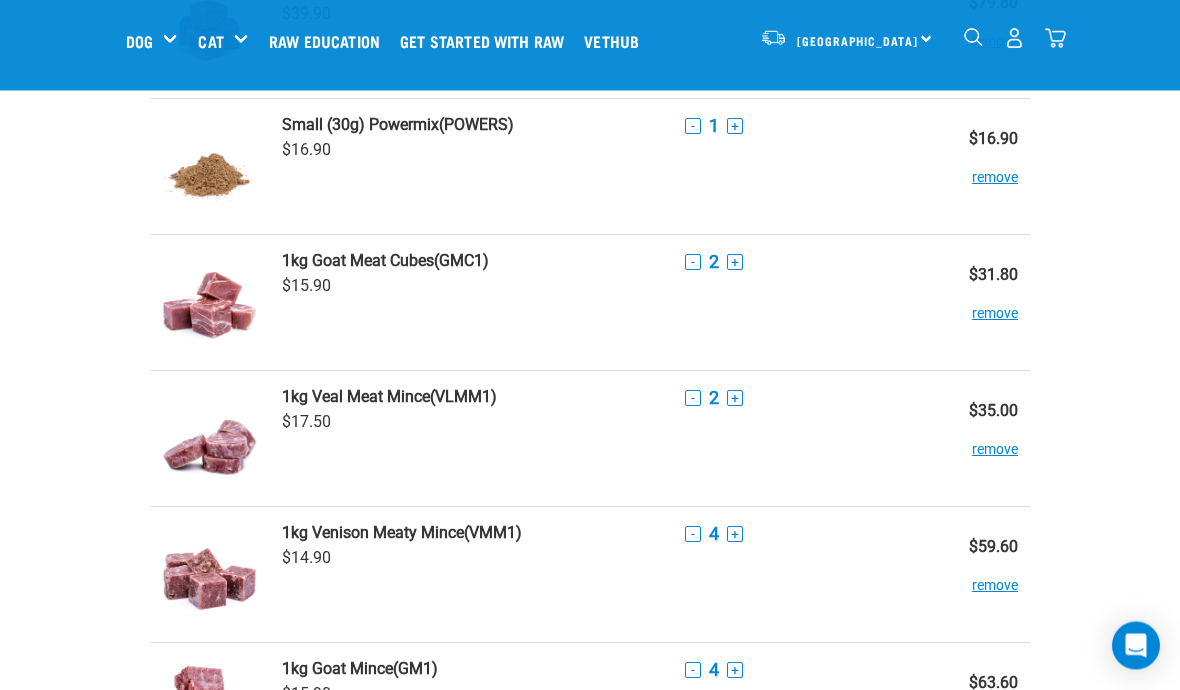 scroll, scrollTop: 208, scrollLeft: 0, axis: vertical 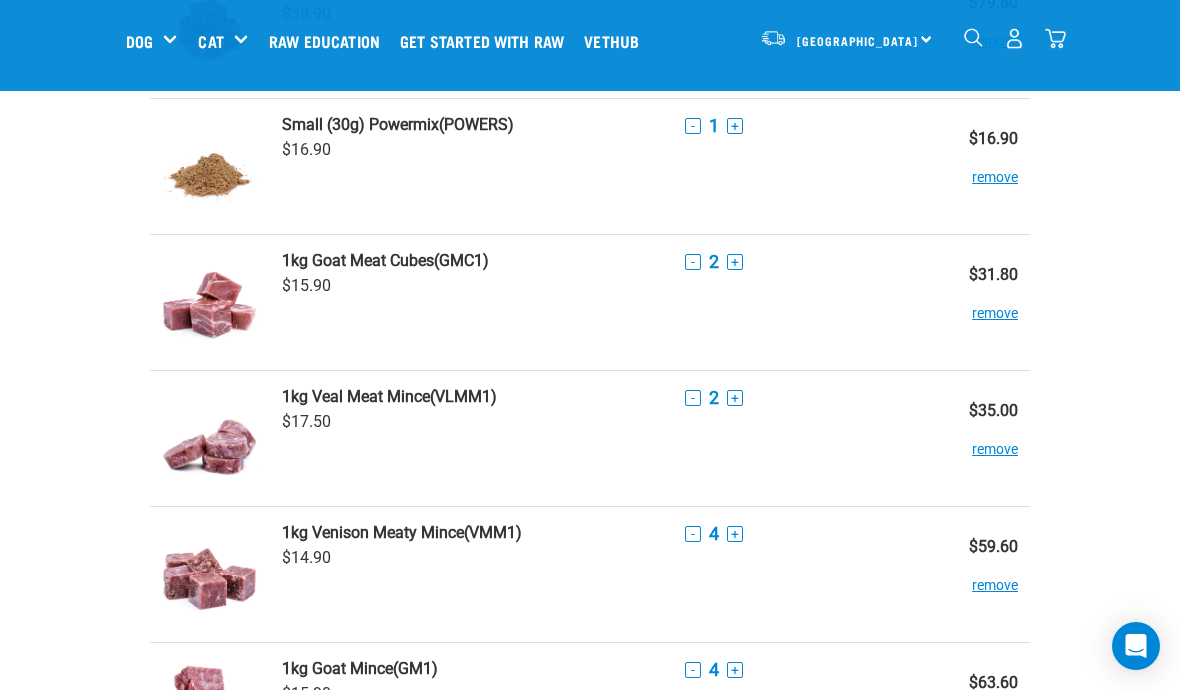 click on "-" at bounding box center [693, 262] 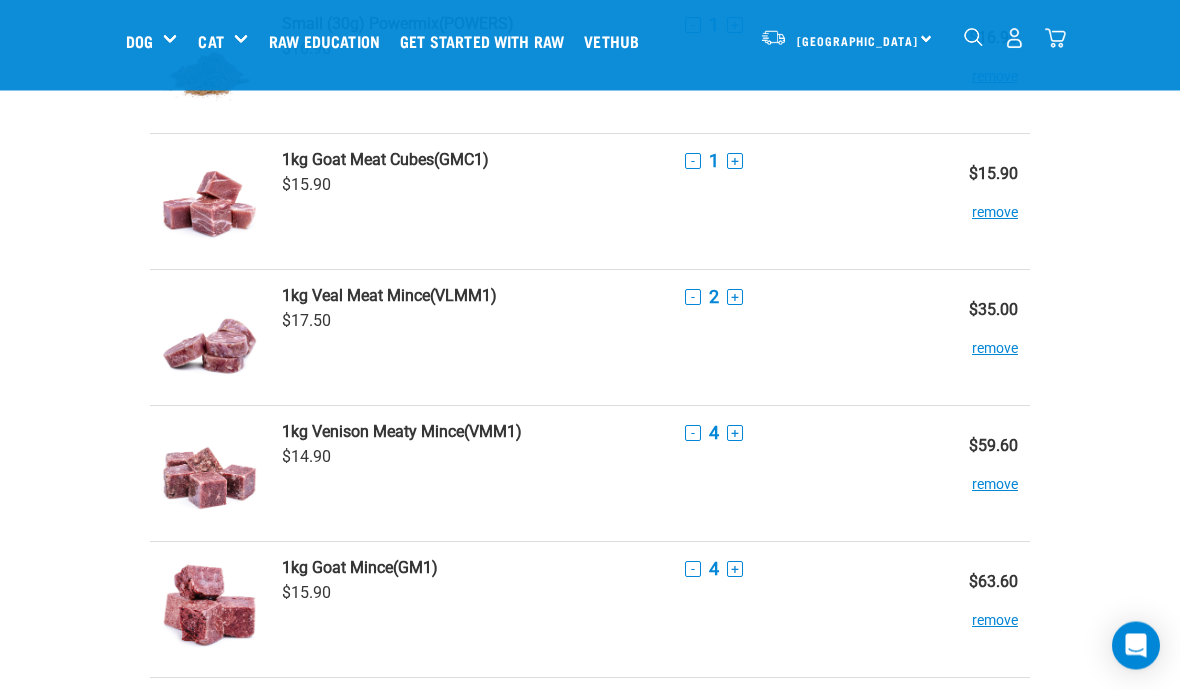 scroll, scrollTop: 314, scrollLeft: 0, axis: vertical 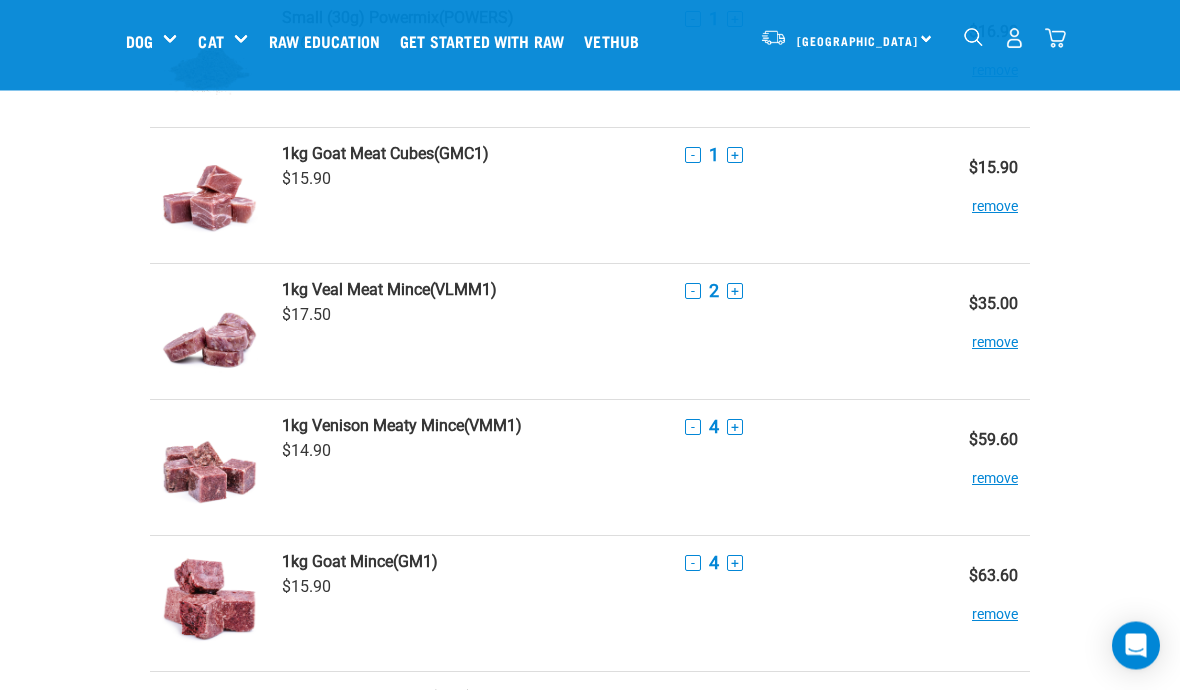click on "+" at bounding box center [735, 292] 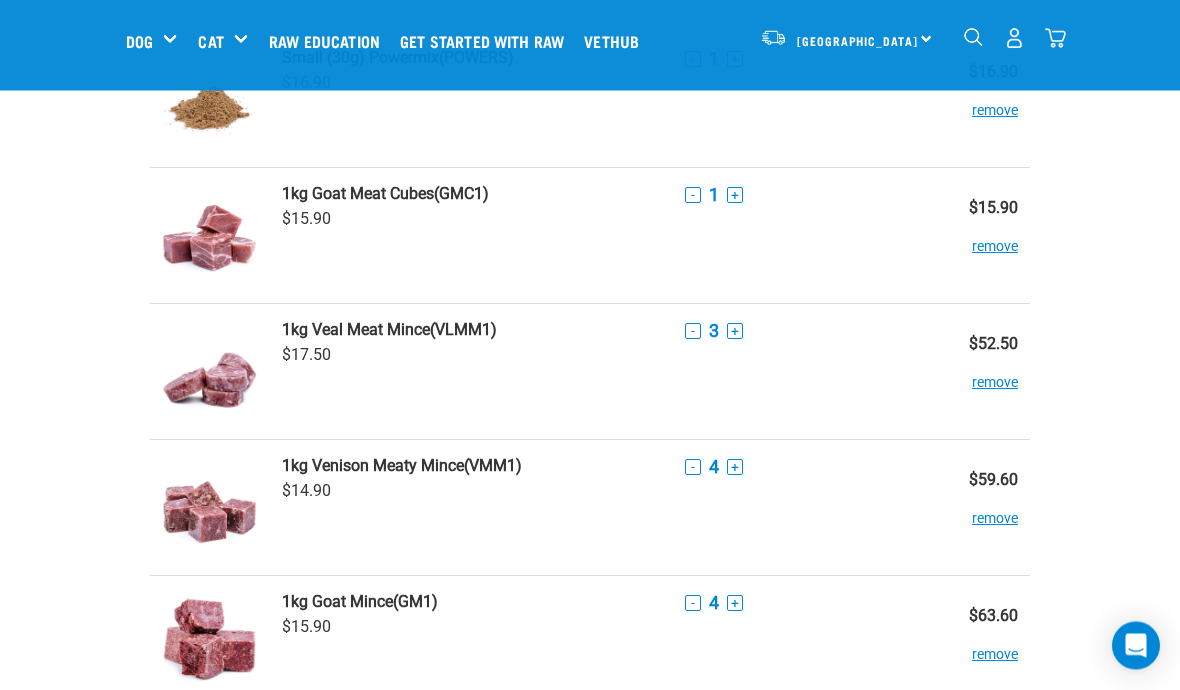 scroll, scrollTop: 275, scrollLeft: 0, axis: vertical 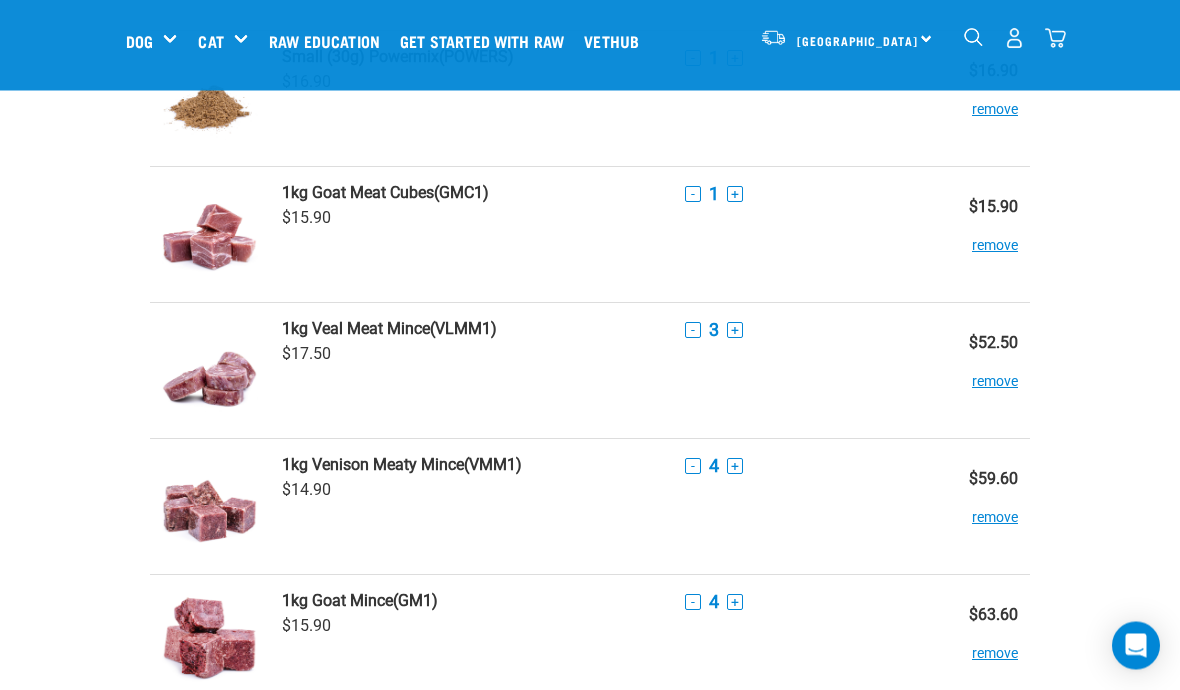 click on "-" at bounding box center [693, 467] 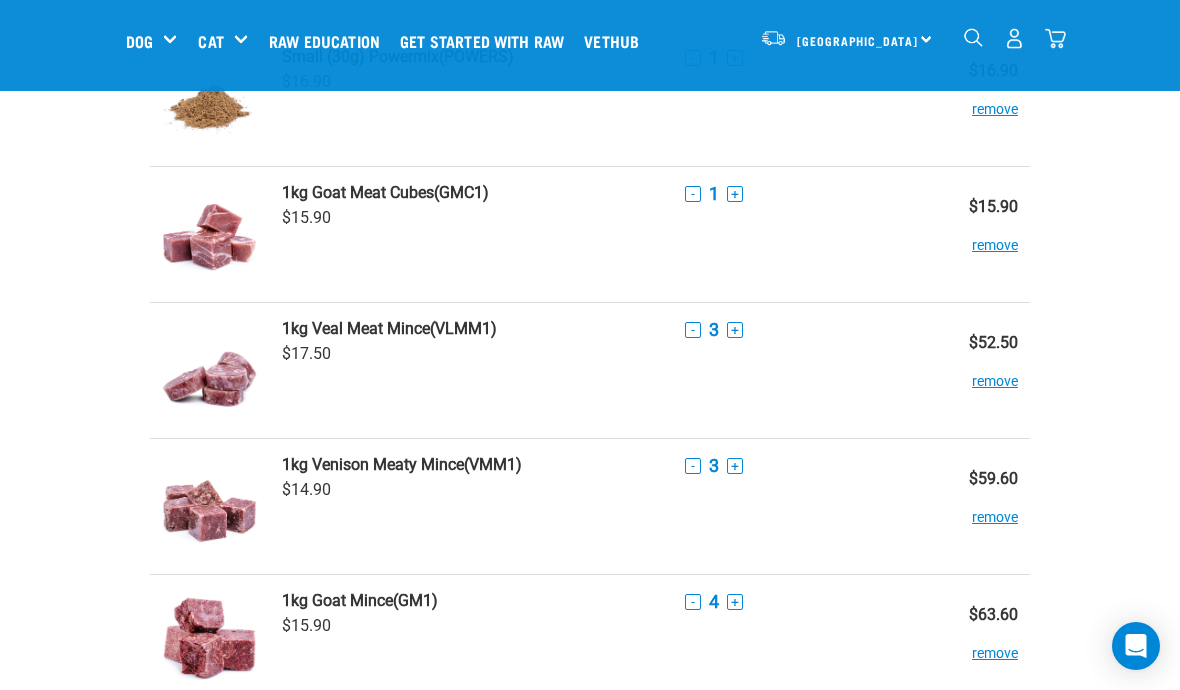 click on "-" at bounding box center [693, 466] 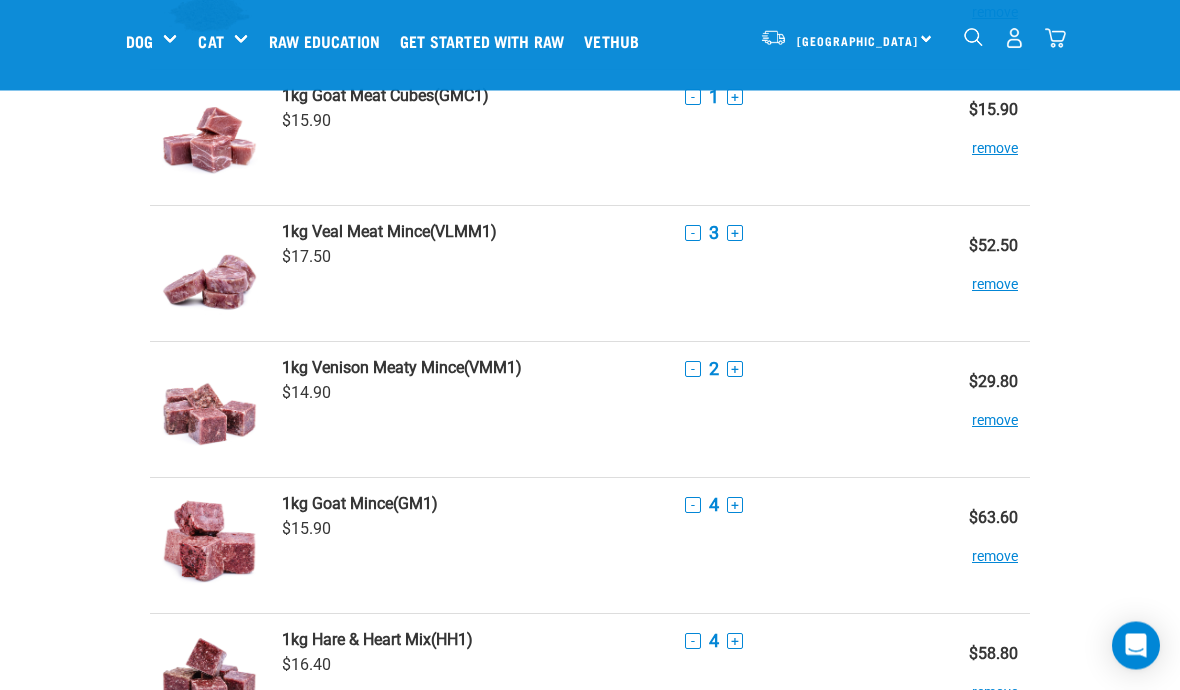 click on "-" at bounding box center [693, 506] 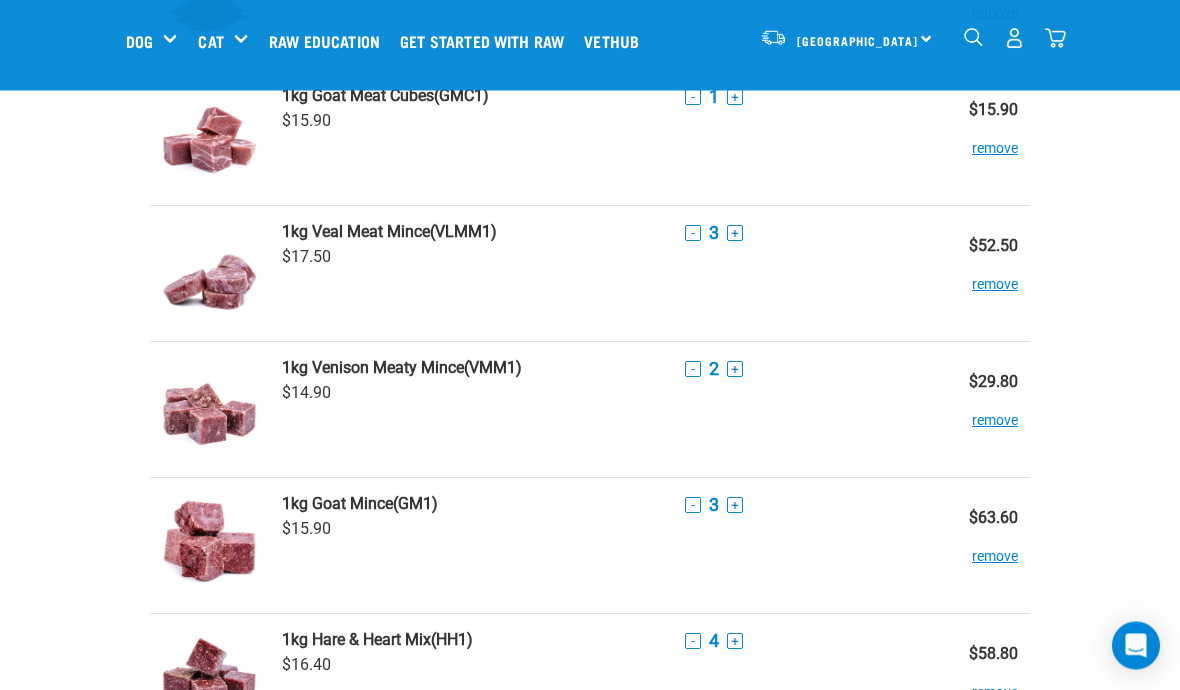 scroll, scrollTop: 373, scrollLeft: 0, axis: vertical 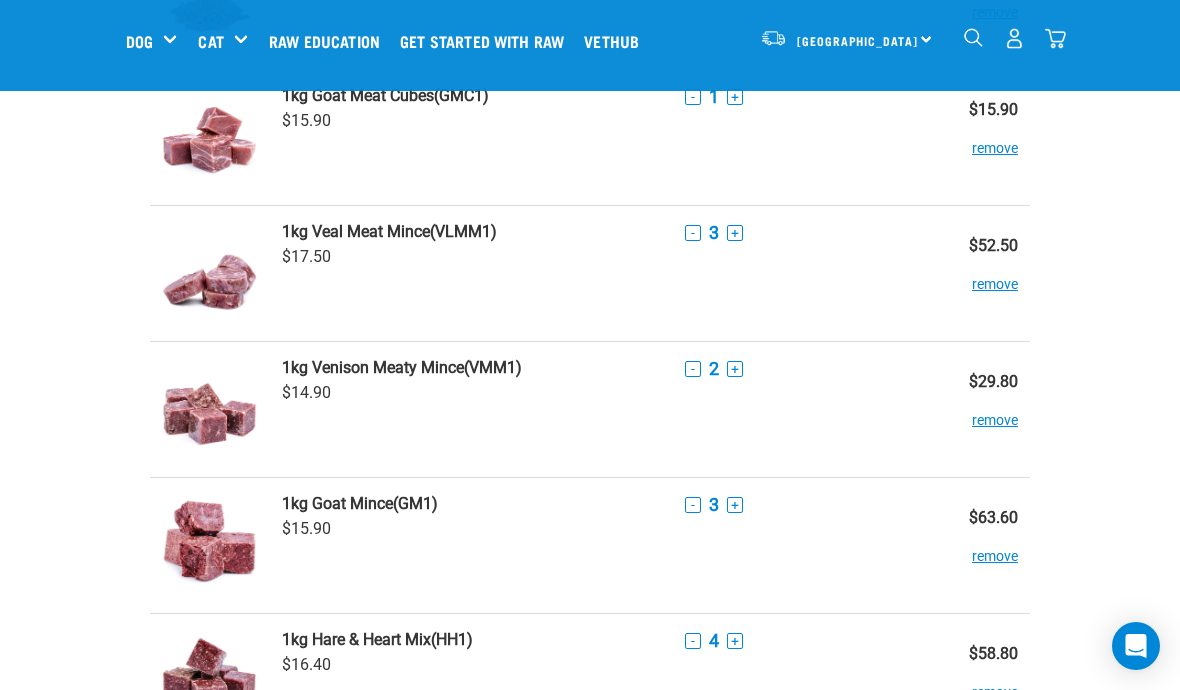 click on "-" at bounding box center [693, 505] 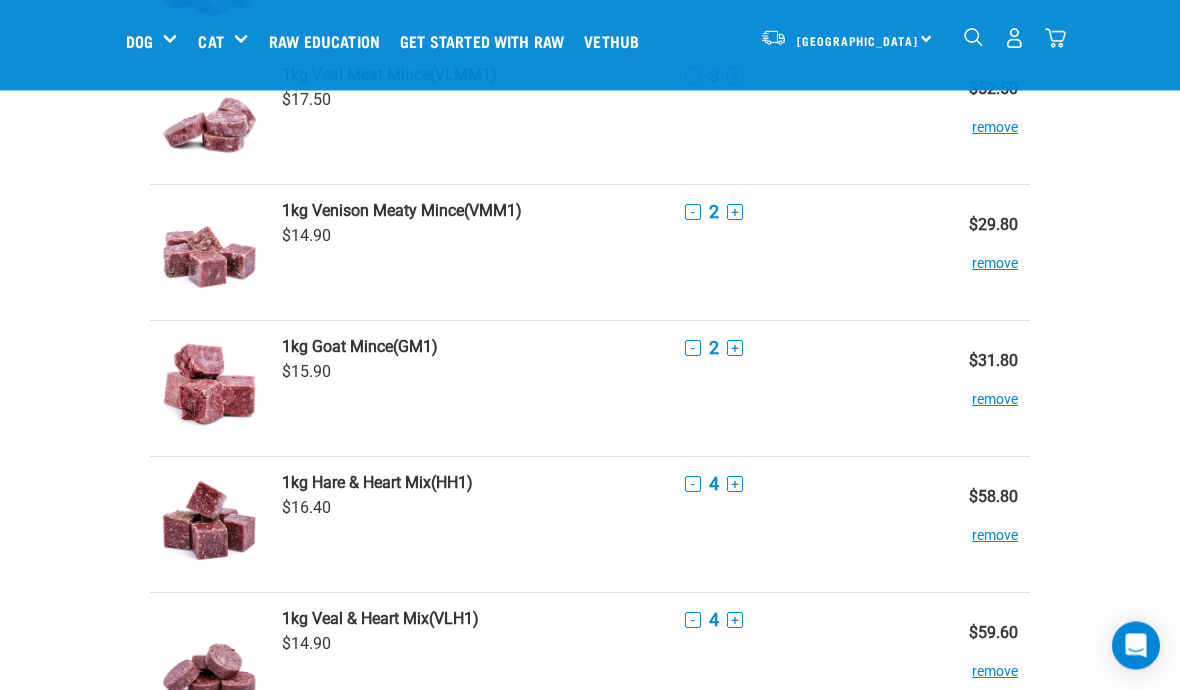 click on "-" at bounding box center (693, 485) 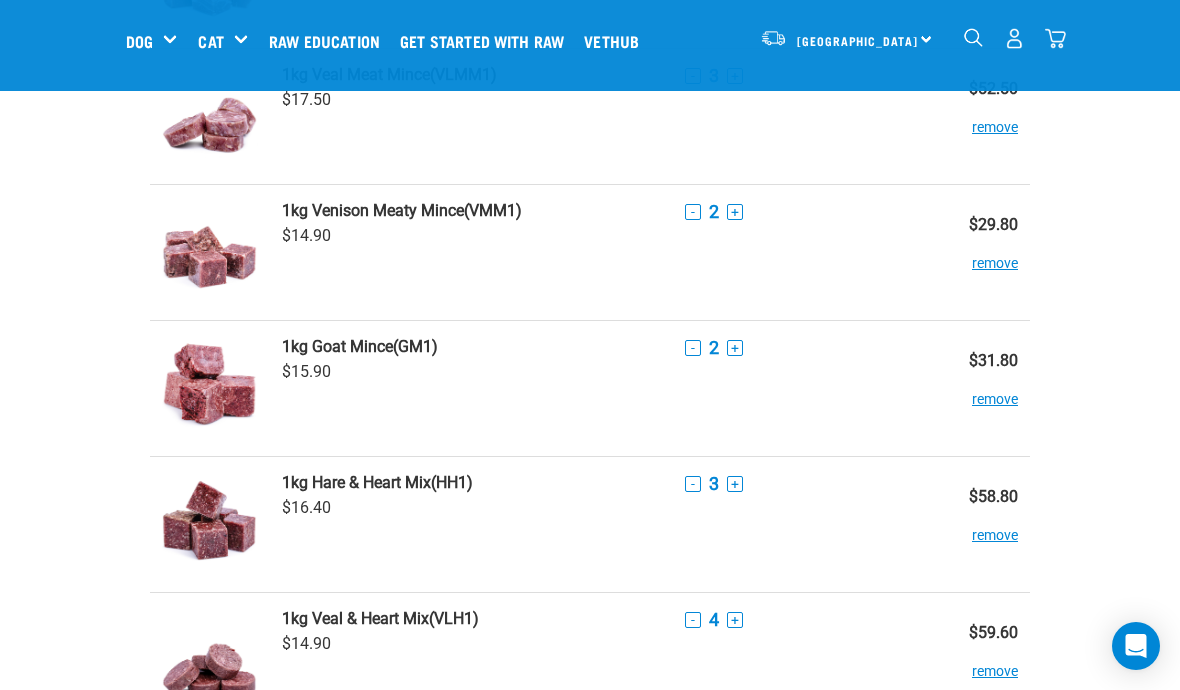 click on "-" at bounding box center (693, 484) 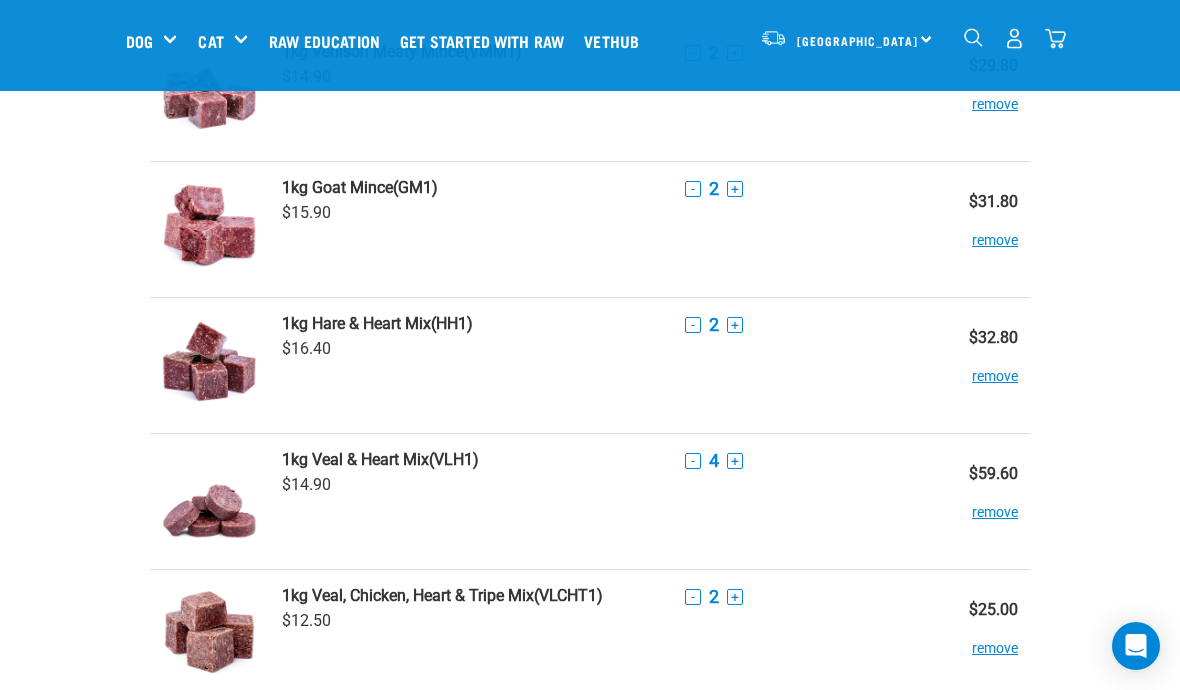 scroll, scrollTop: 698, scrollLeft: 0, axis: vertical 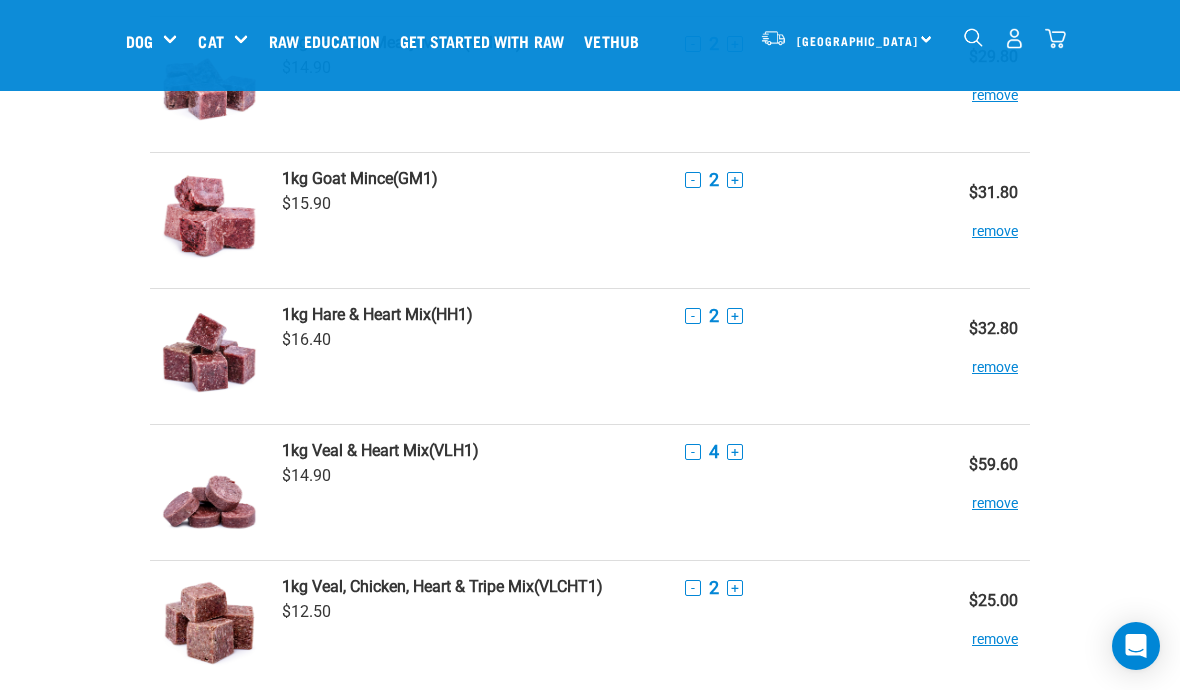 click on "-" at bounding box center [693, 452] 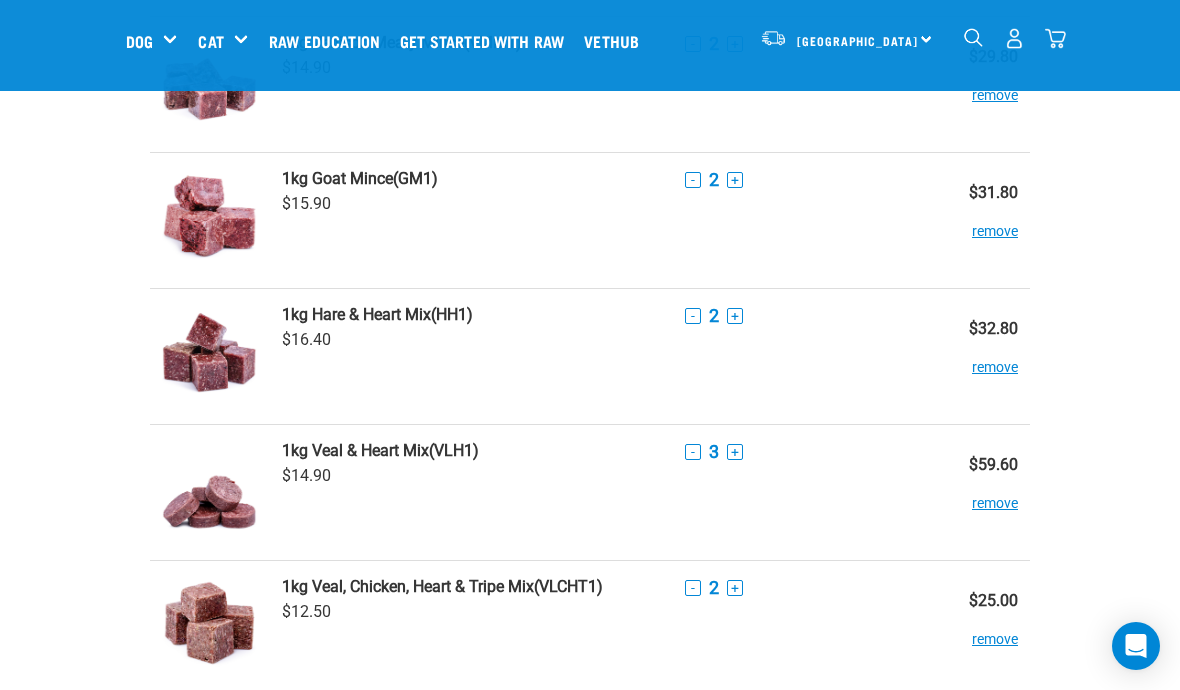 click on "-" at bounding box center [693, 452] 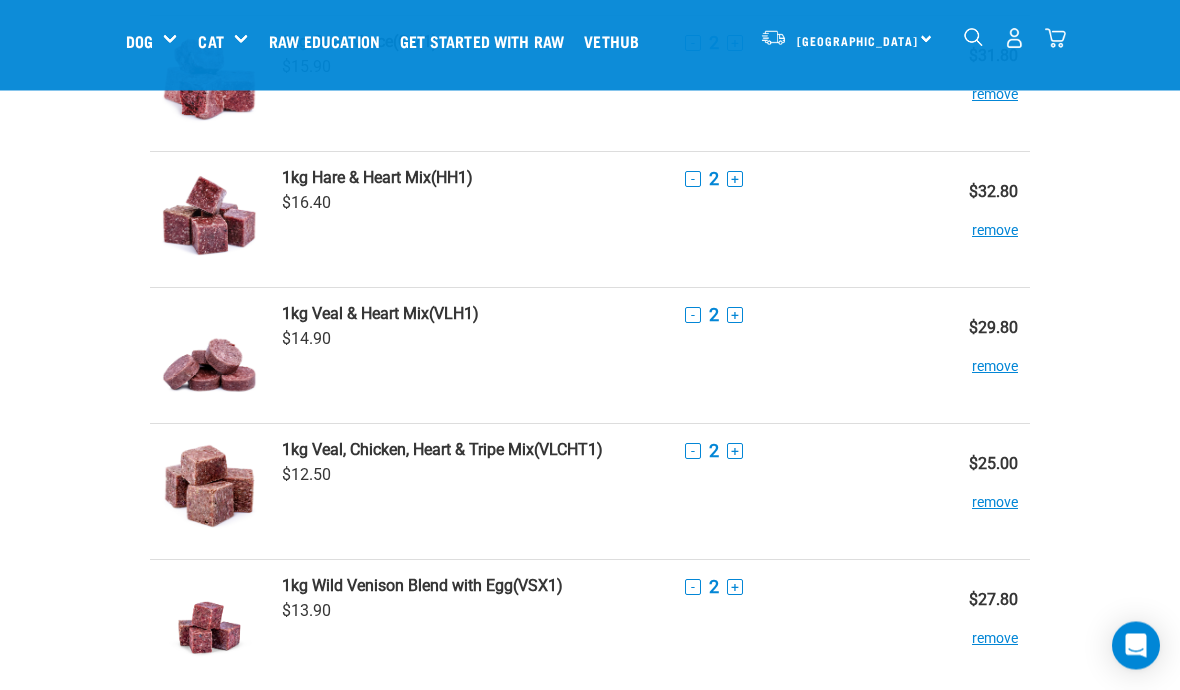 scroll, scrollTop: 836, scrollLeft: 0, axis: vertical 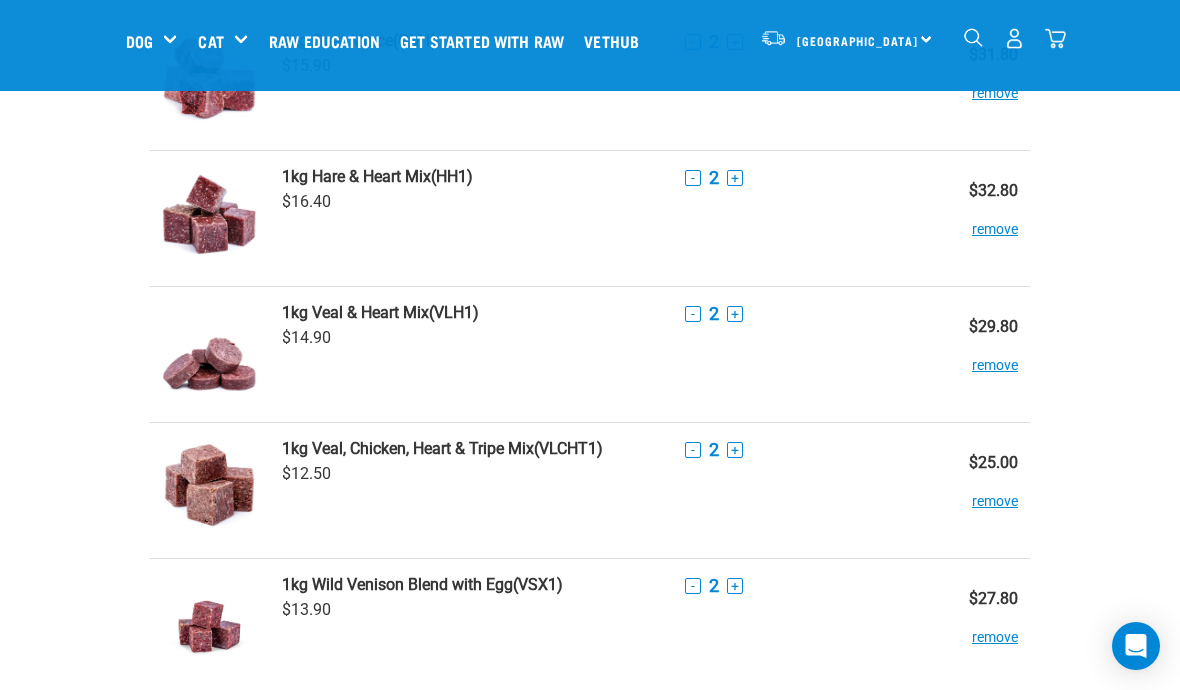 click on "-" at bounding box center (693, 450) 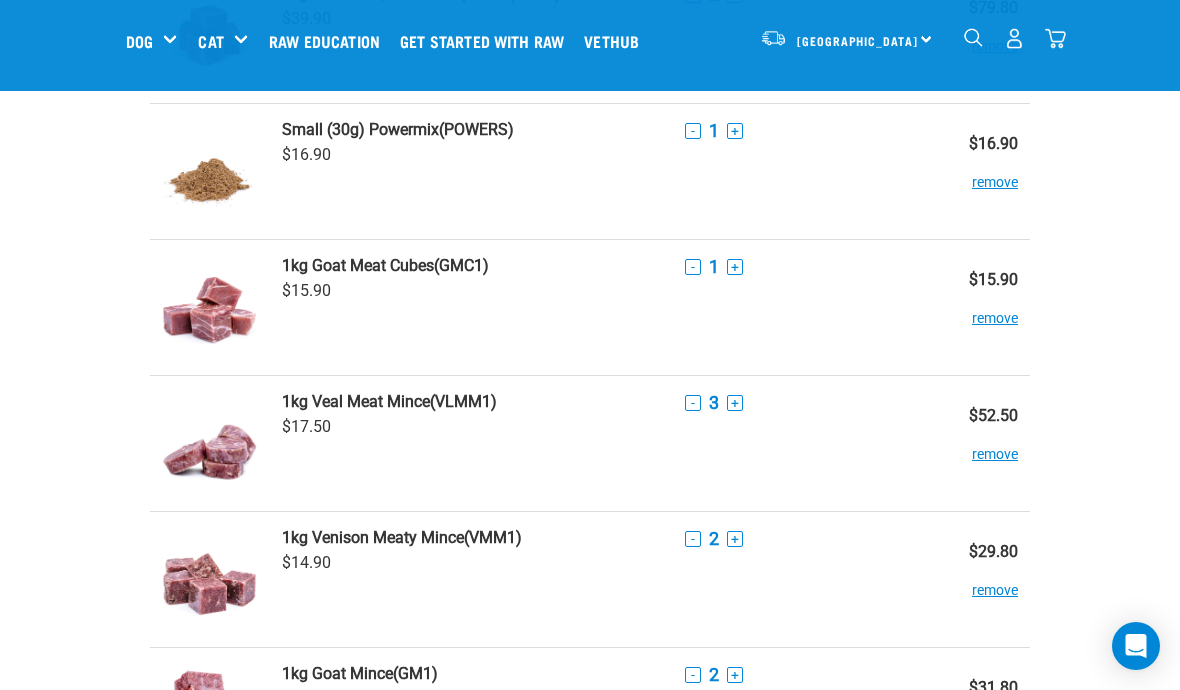 scroll, scrollTop: 208, scrollLeft: 0, axis: vertical 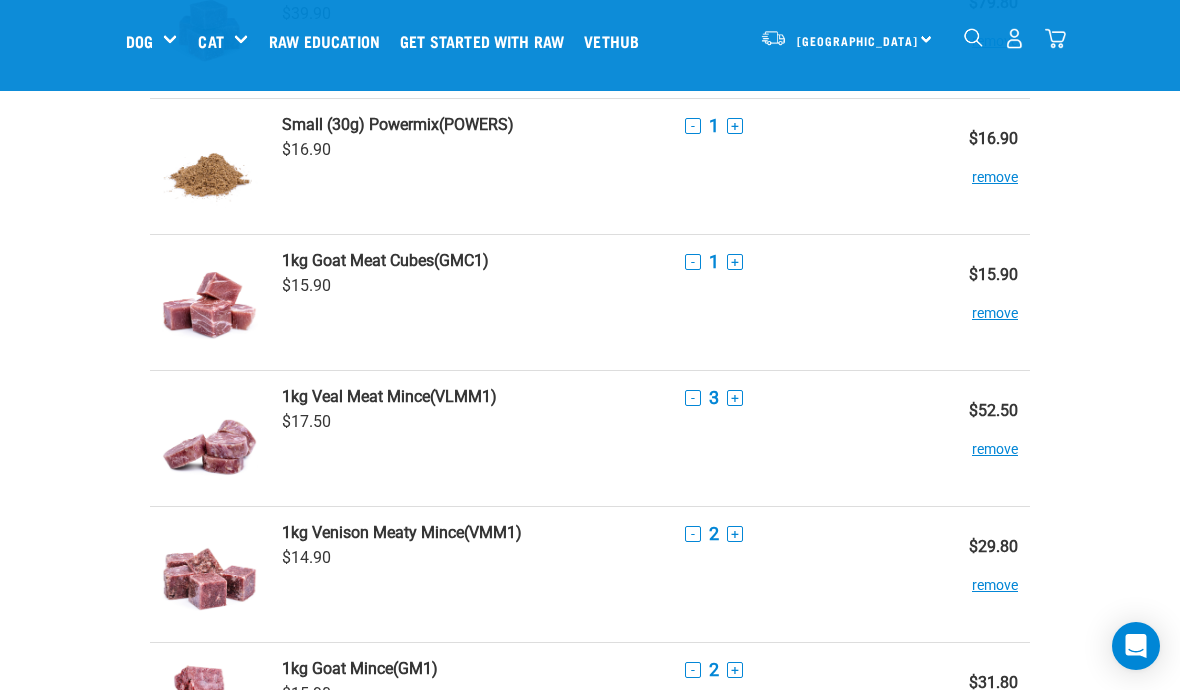 click on "-" at bounding box center [693, 398] 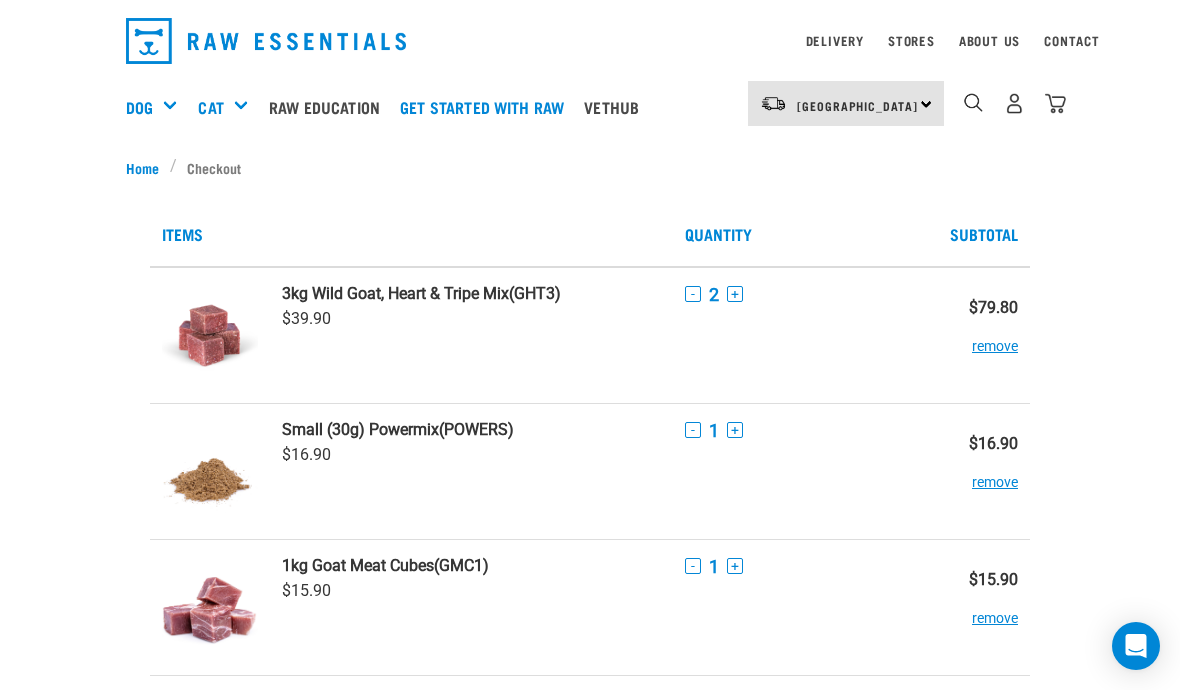 scroll, scrollTop: 0, scrollLeft: 0, axis: both 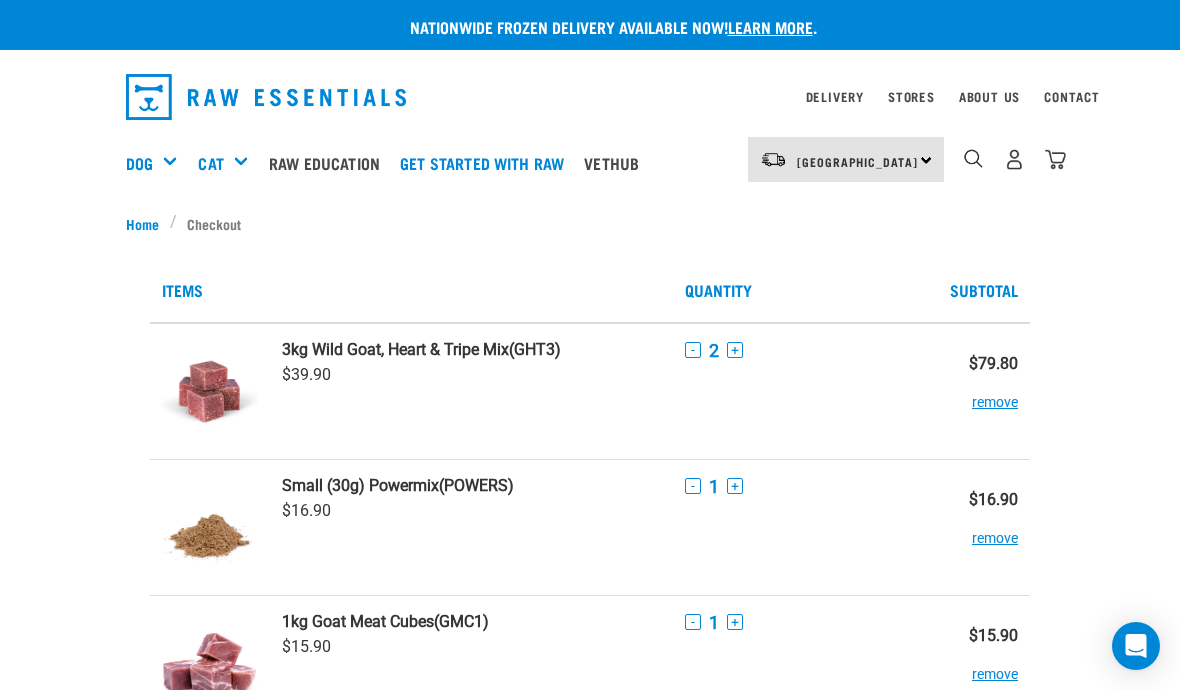 click on "-" at bounding box center (693, 350) 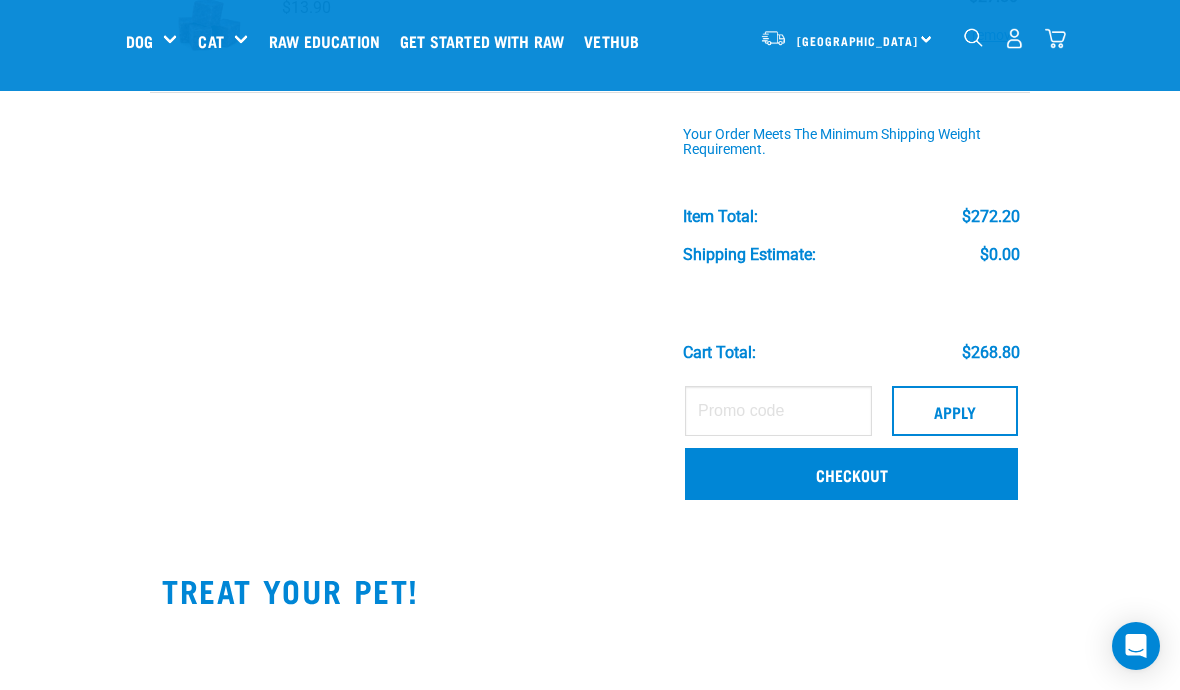 scroll, scrollTop: 1437, scrollLeft: 0, axis: vertical 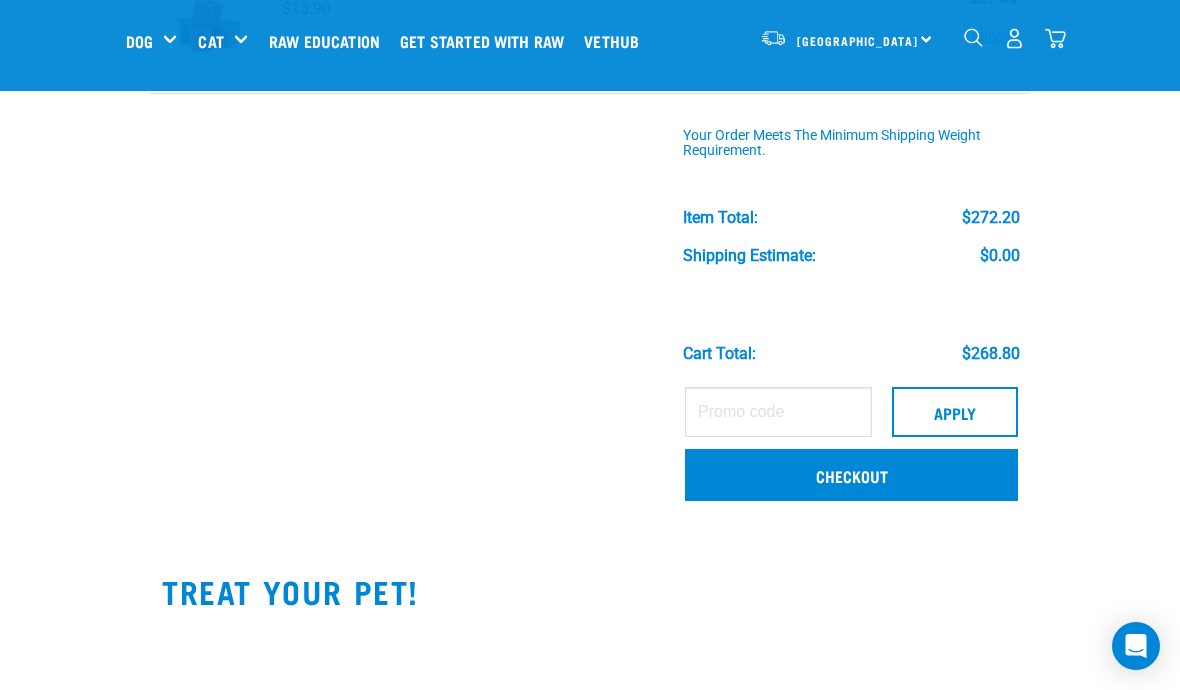 click on "Checkout" at bounding box center [851, 475] 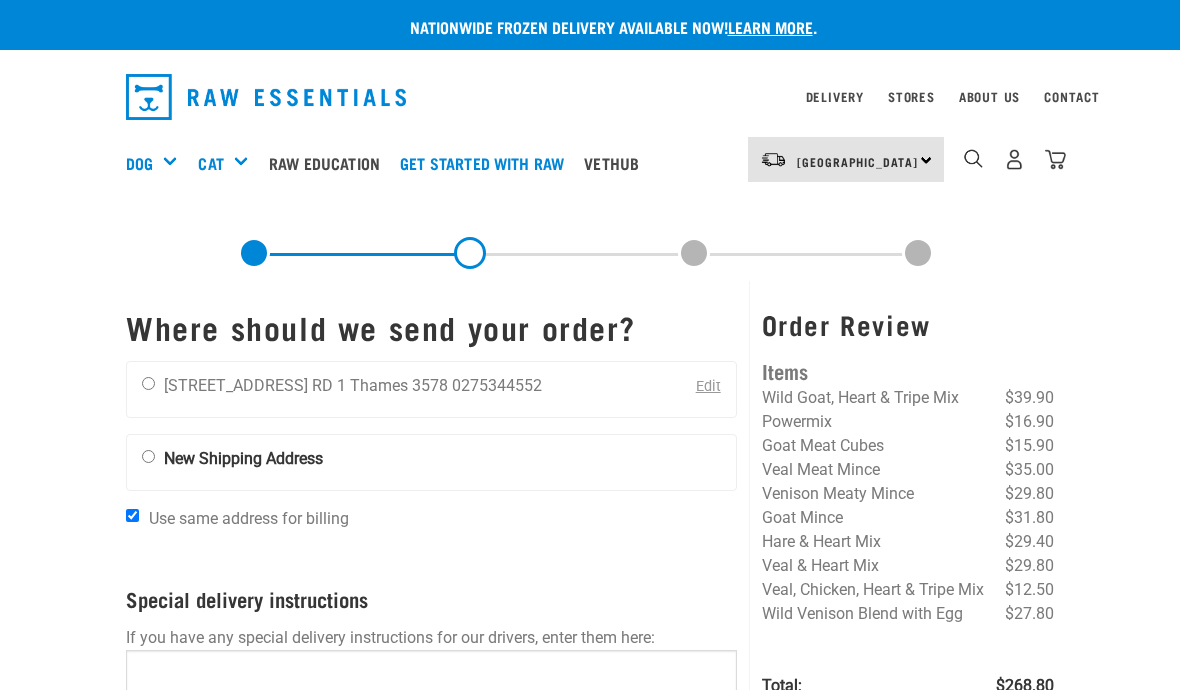 scroll, scrollTop: 0, scrollLeft: 0, axis: both 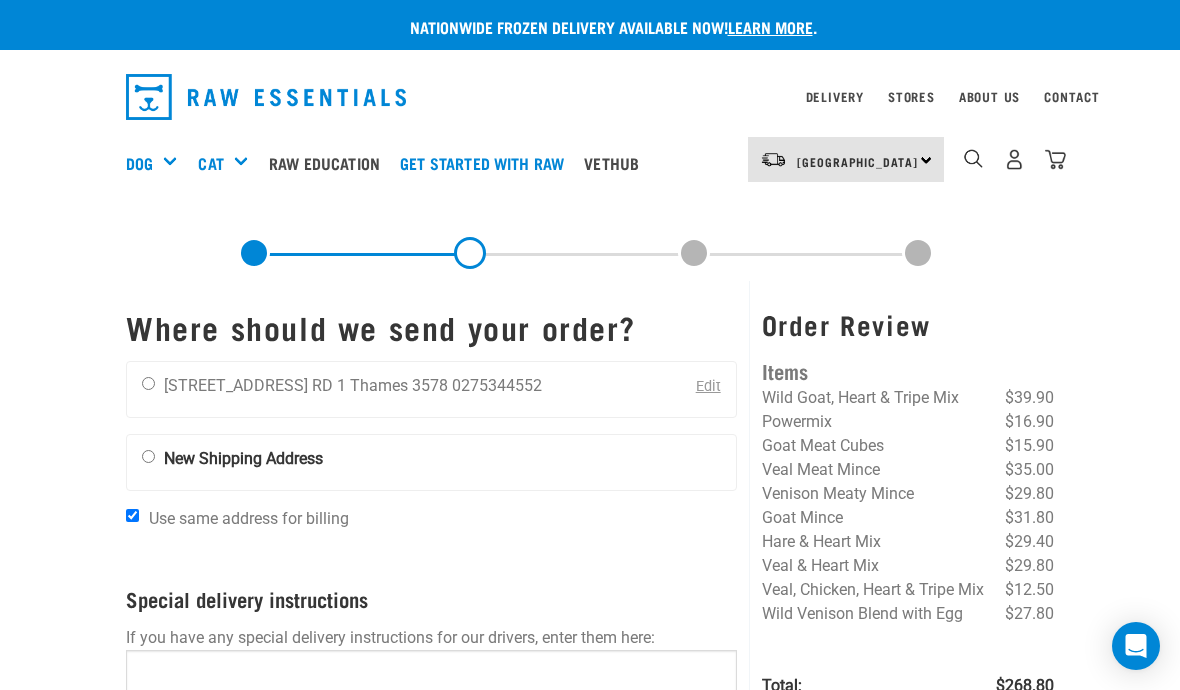 click at bounding box center [148, 383] 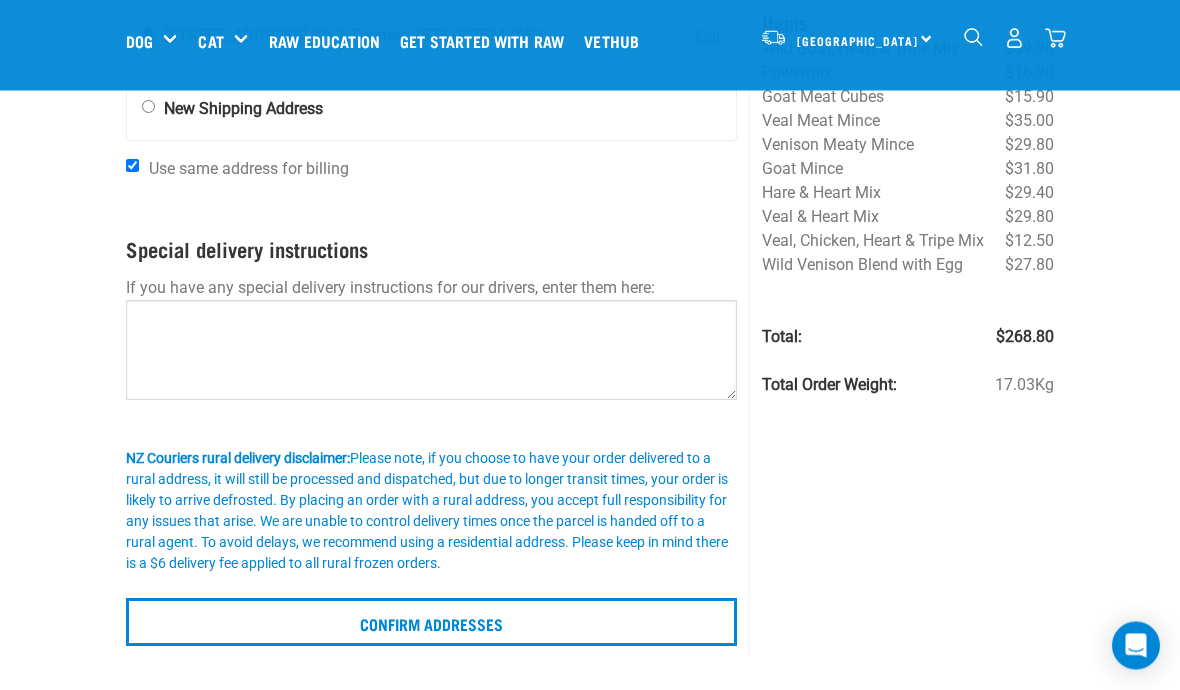 scroll, scrollTop: 197, scrollLeft: 0, axis: vertical 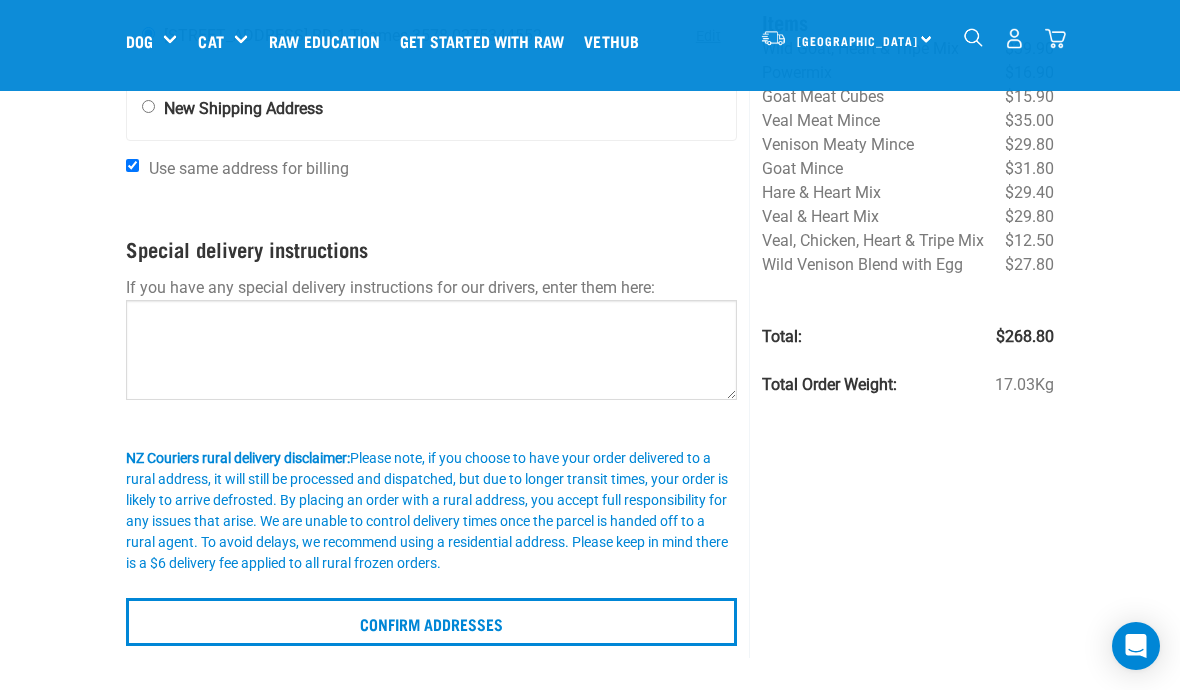 click on "Confirm addresses" at bounding box center [431, 622] 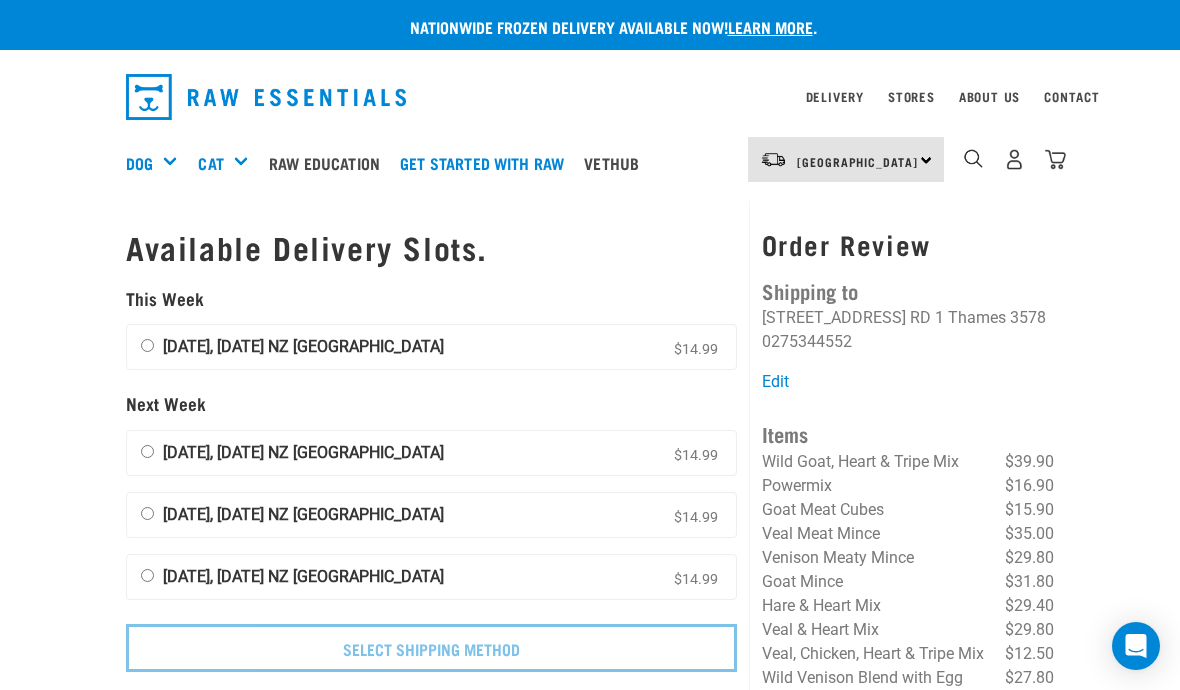 scroll, scrollTop: 0, scrollLeft: 0, axis: both 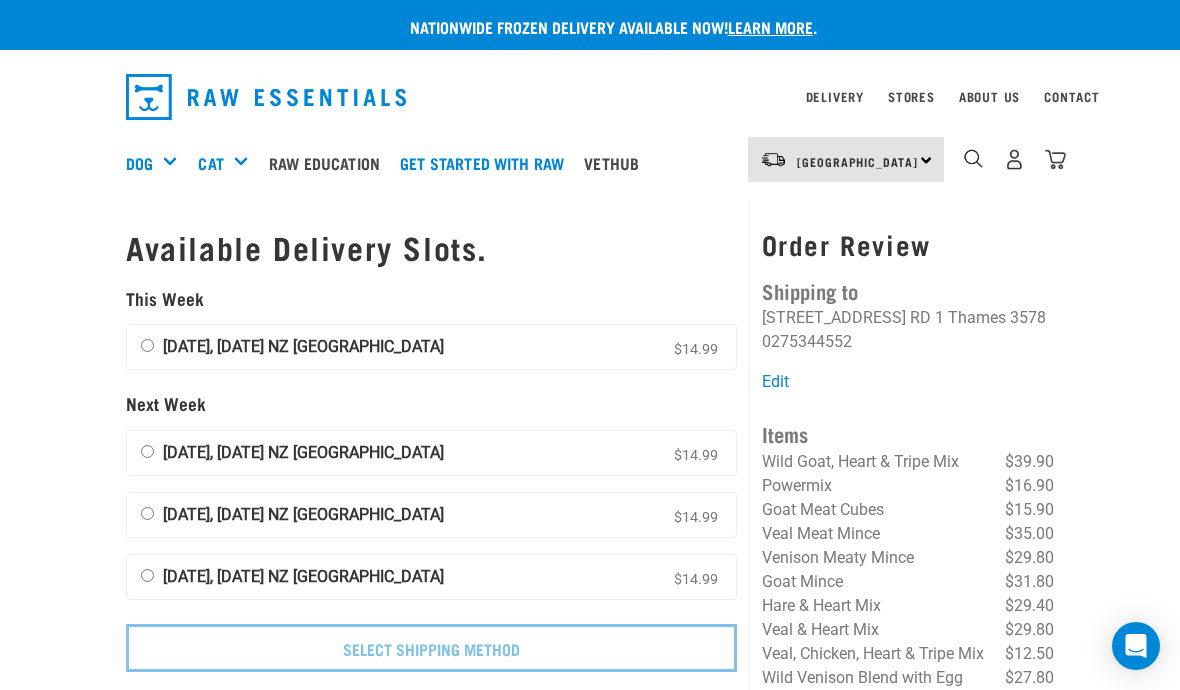 click on "[DATE], [DATE] NZ [GEOGRAPHIC_DATA] $14.99" at bounding box center [147, 345] 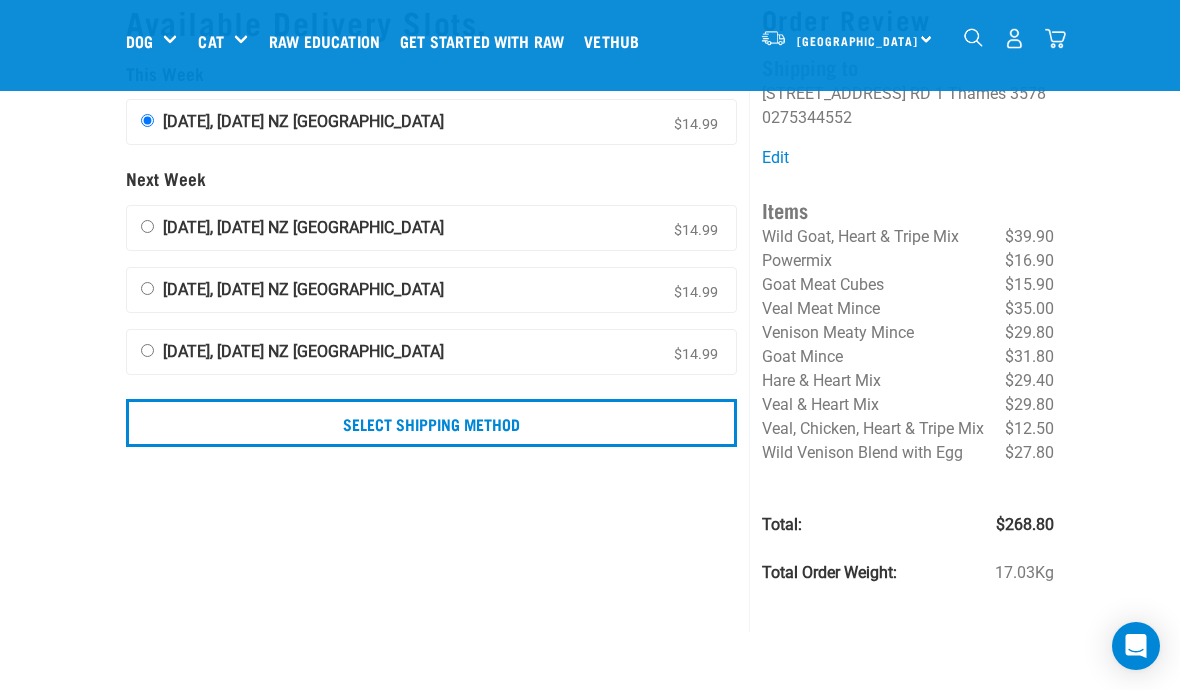 scroll, scrollTop: 73, scrollLeft: 0, axis: vertical 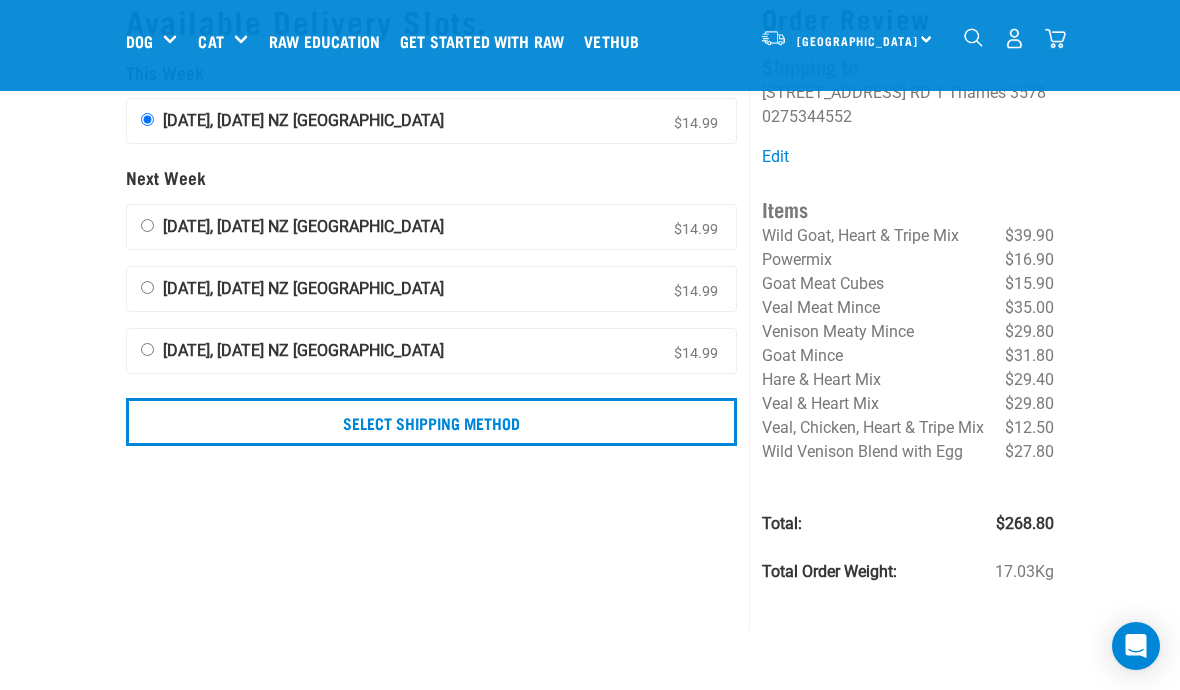 click on "Select Shipping Method" at bounding box center (431, 422) 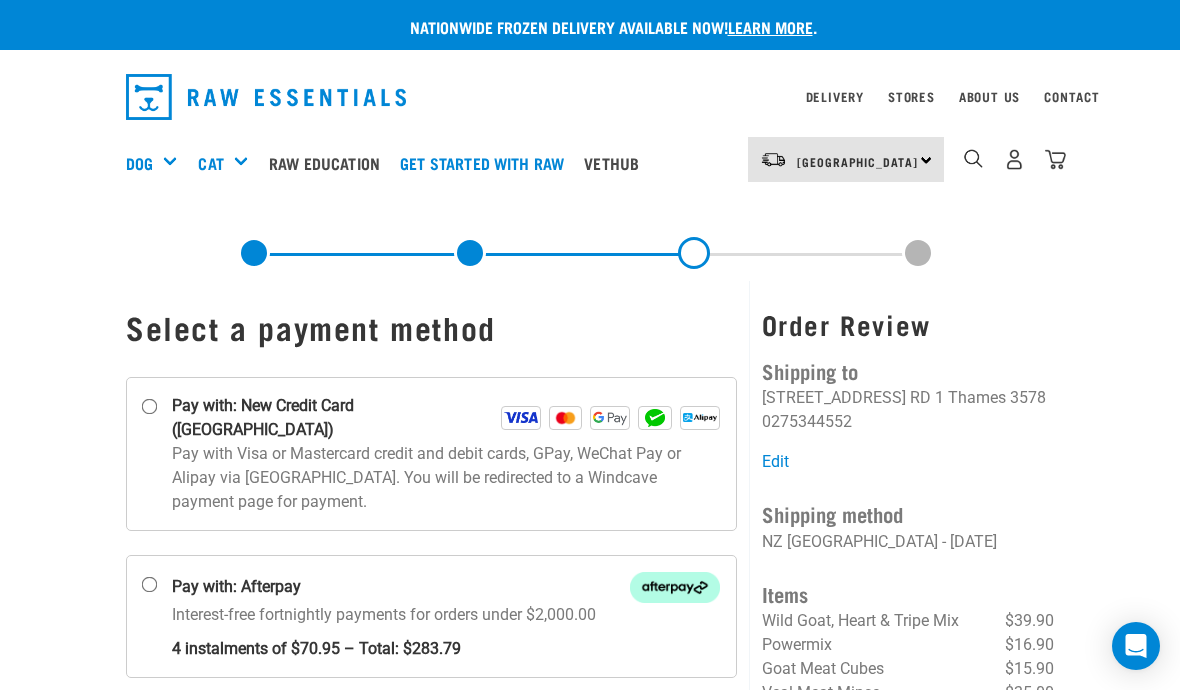 scroll, scrollTop: 0, scrollLeft: 0, axis: both 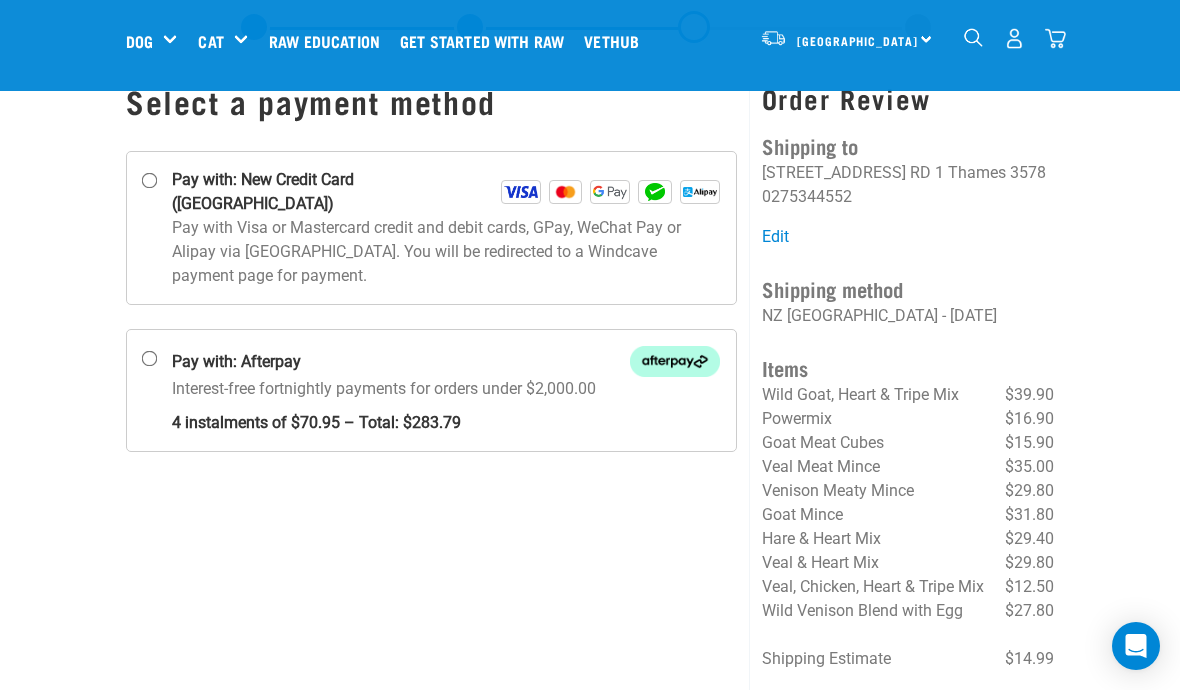 click on "Pay with: New Credit Card ([GEOGRAPHIC_DATA])" at bounding box center (150, 181) 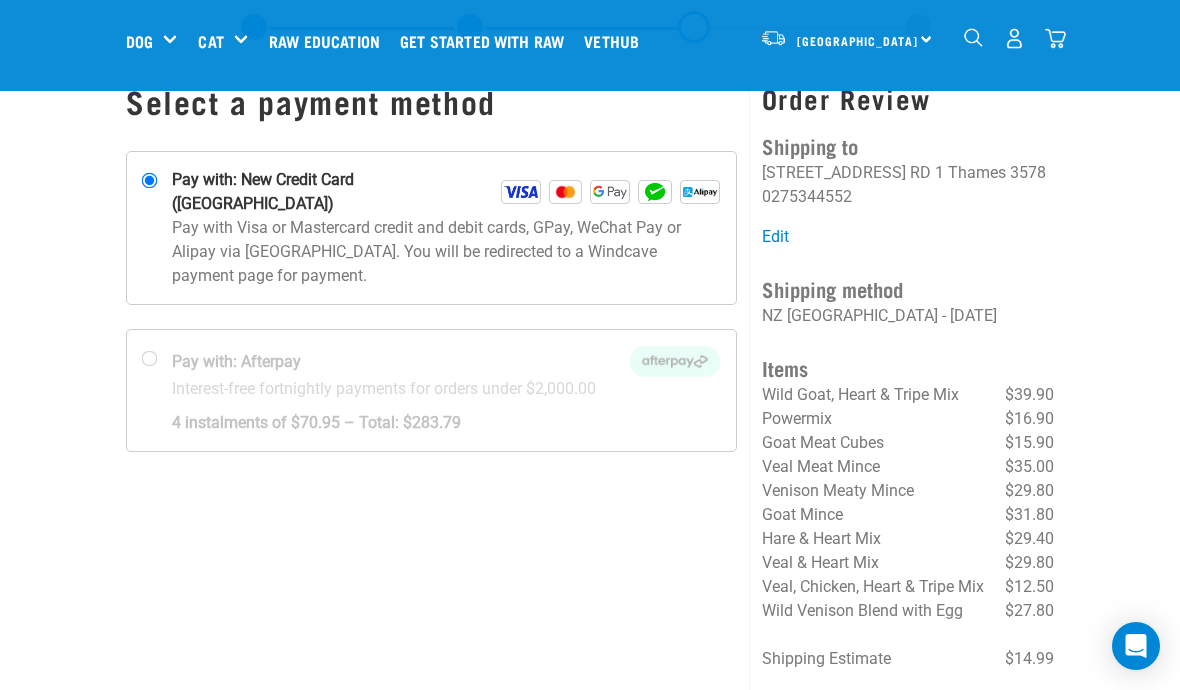 click on "Pay with: New Credit Card (Windcave)" at bounding box center [150, 181] 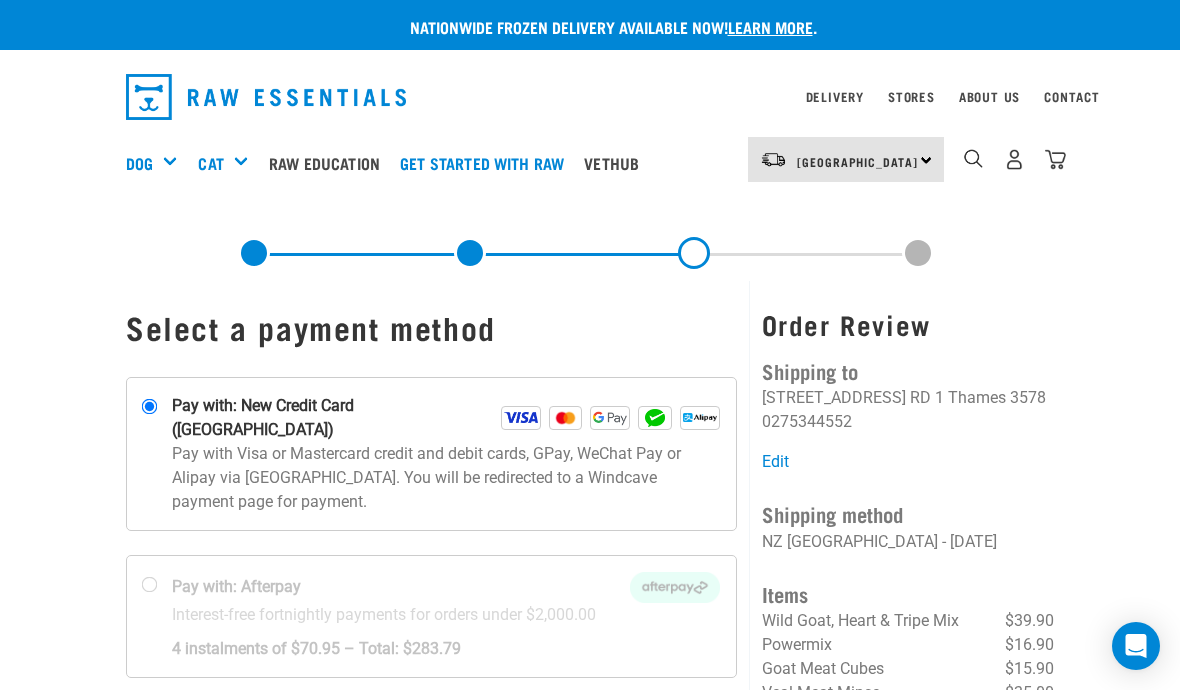scroll, scrollTop: 0, scrollLeft: 0, axis: both 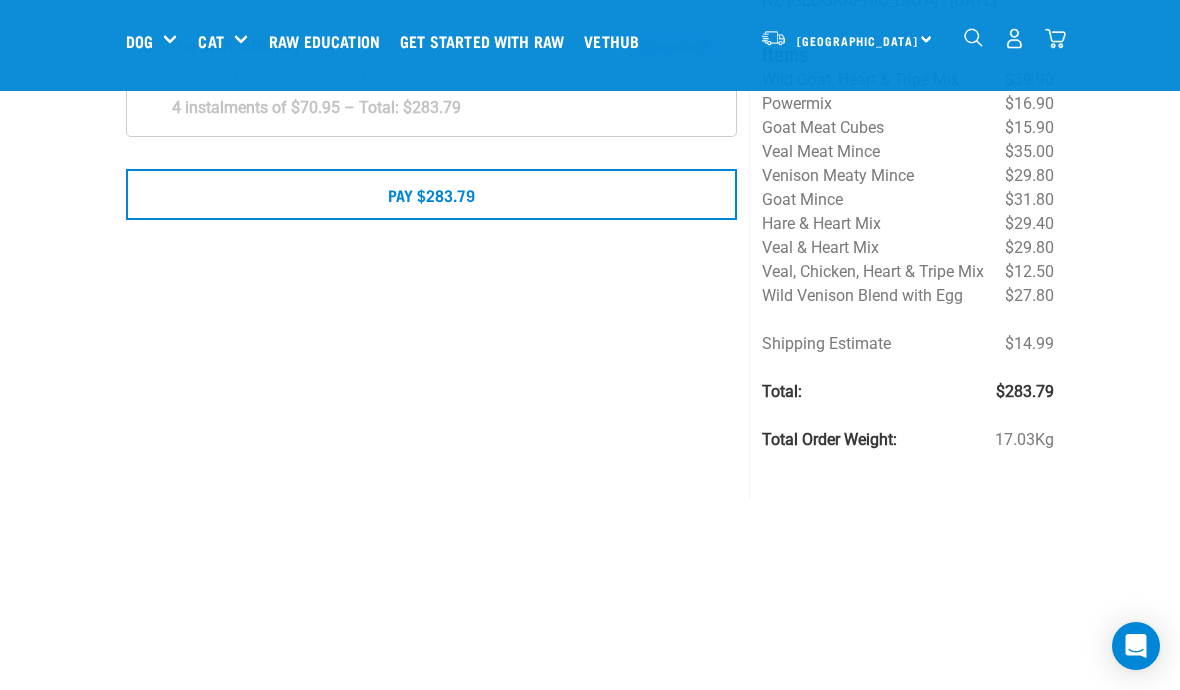 click on "Pay $283.79" at bounding box center (431, 194) 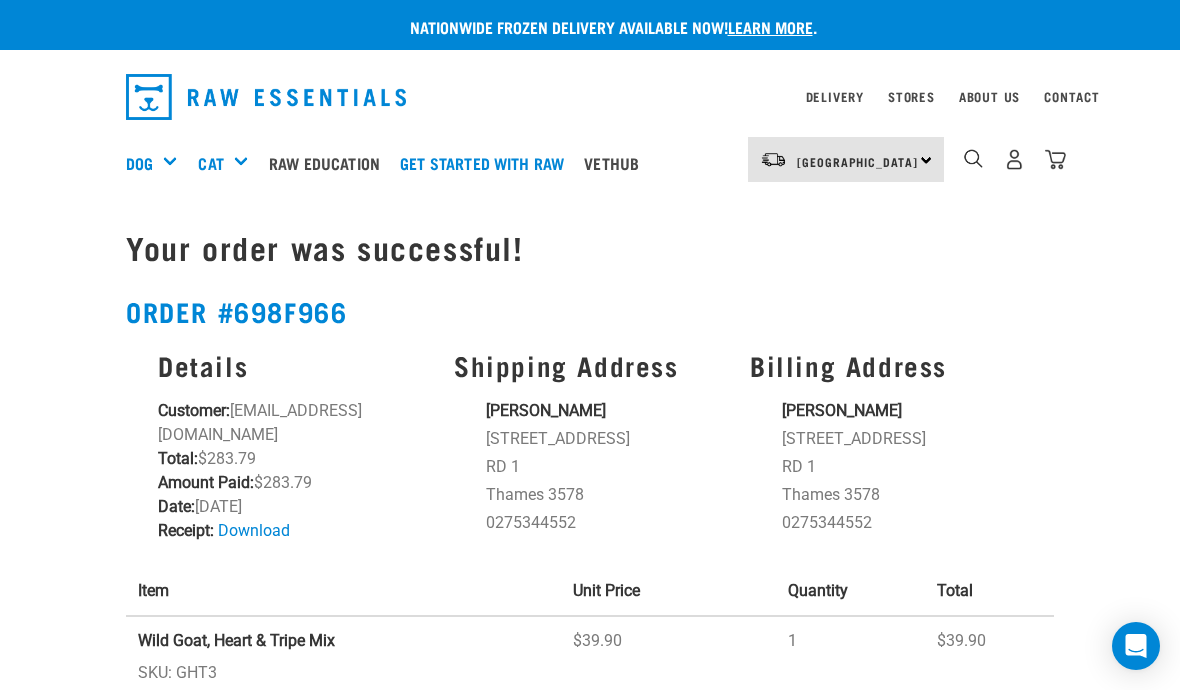 scroll, scrollTop: 0, scrollLeft: 0, axis: both 